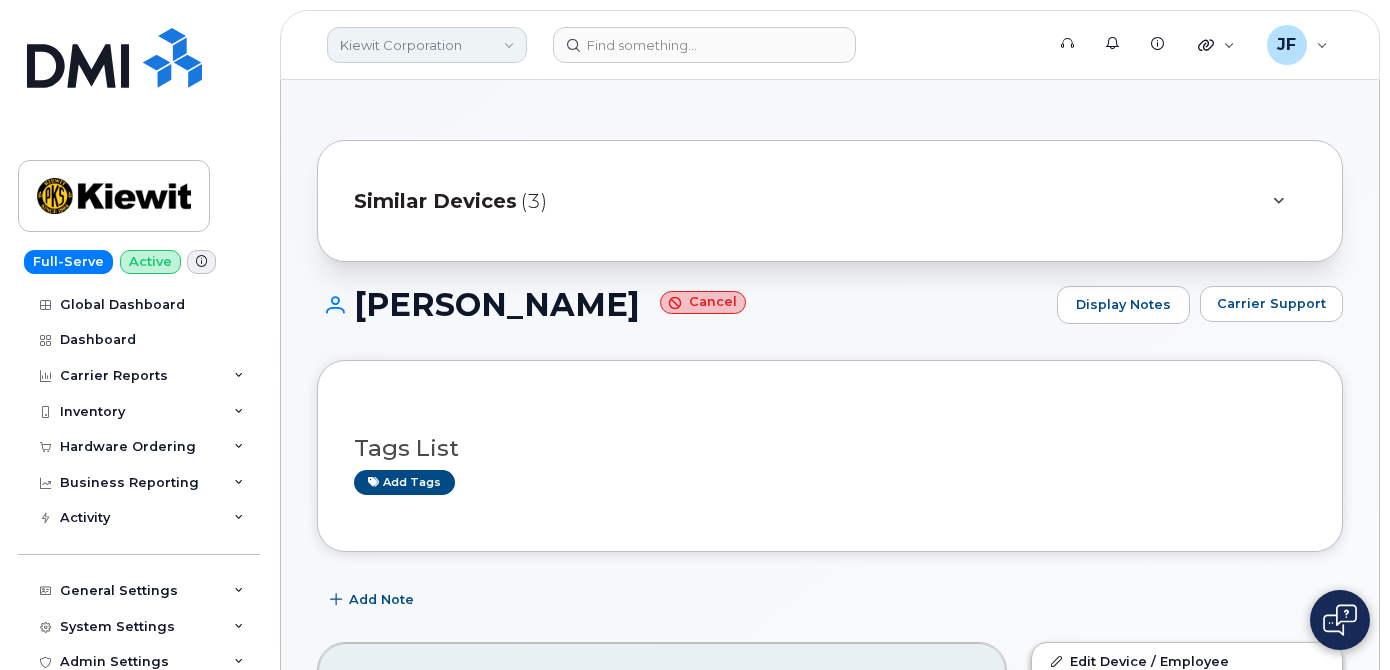 scroll, scrollTop: 454, scrollLeft: 0, axis: vertical 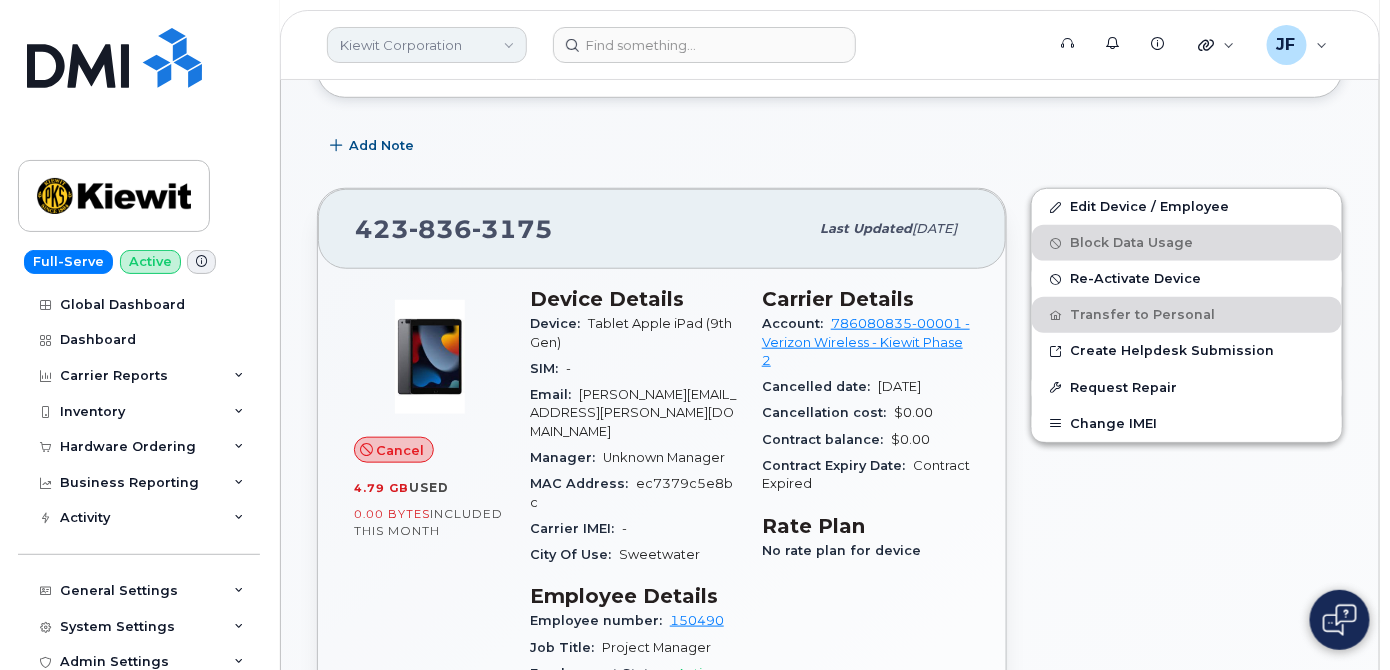 click on "Kiewit Corporation" at bounding box center (427, 45) 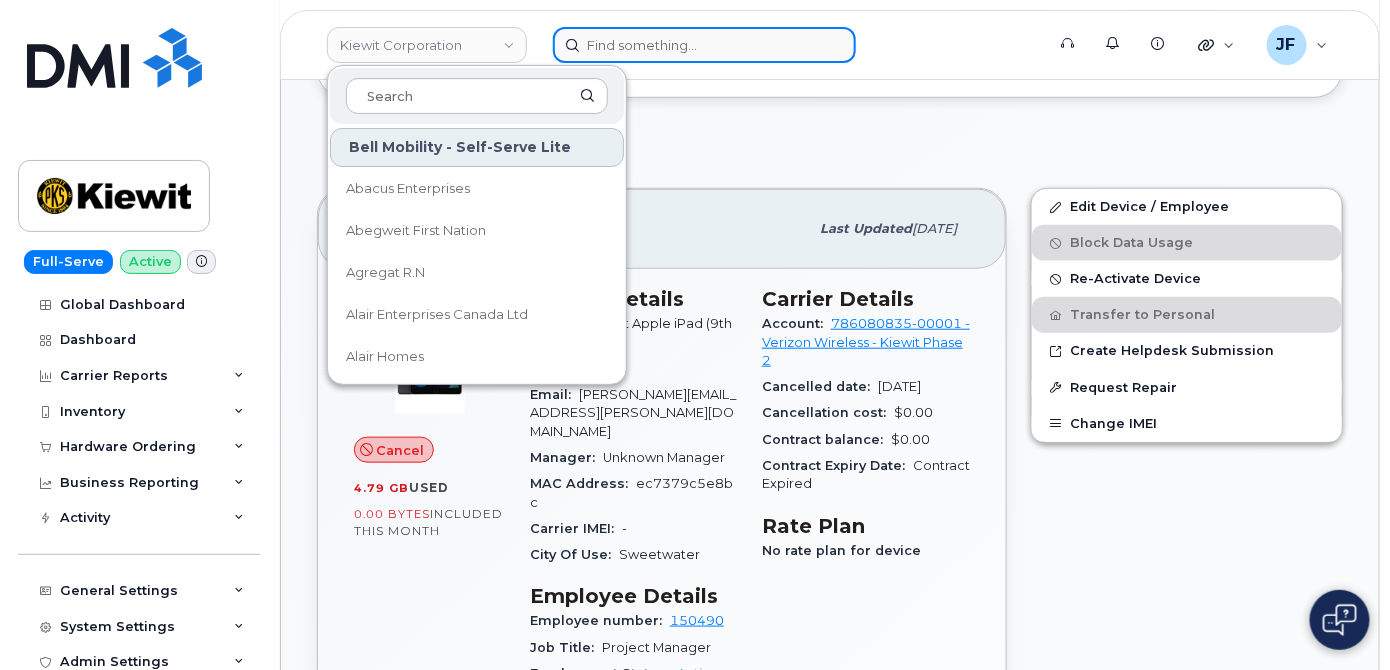 click at bounding box center (704, 45) 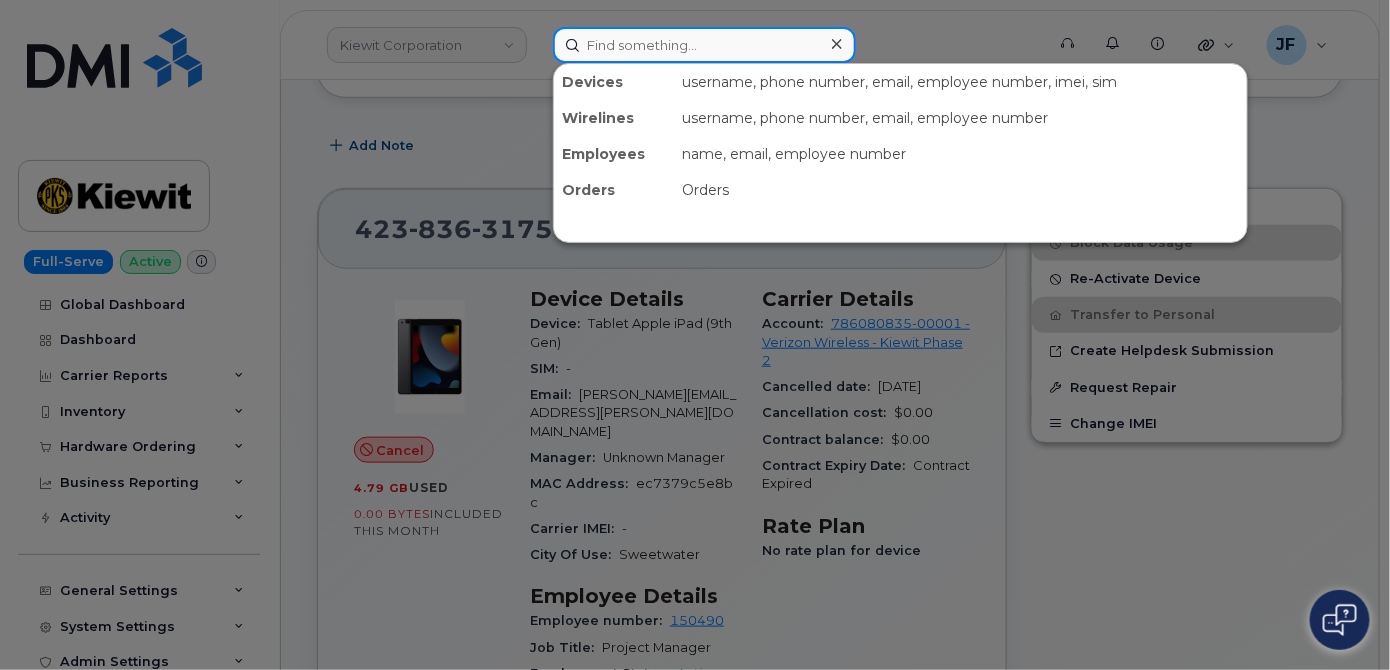 paste on "778.772.5989" 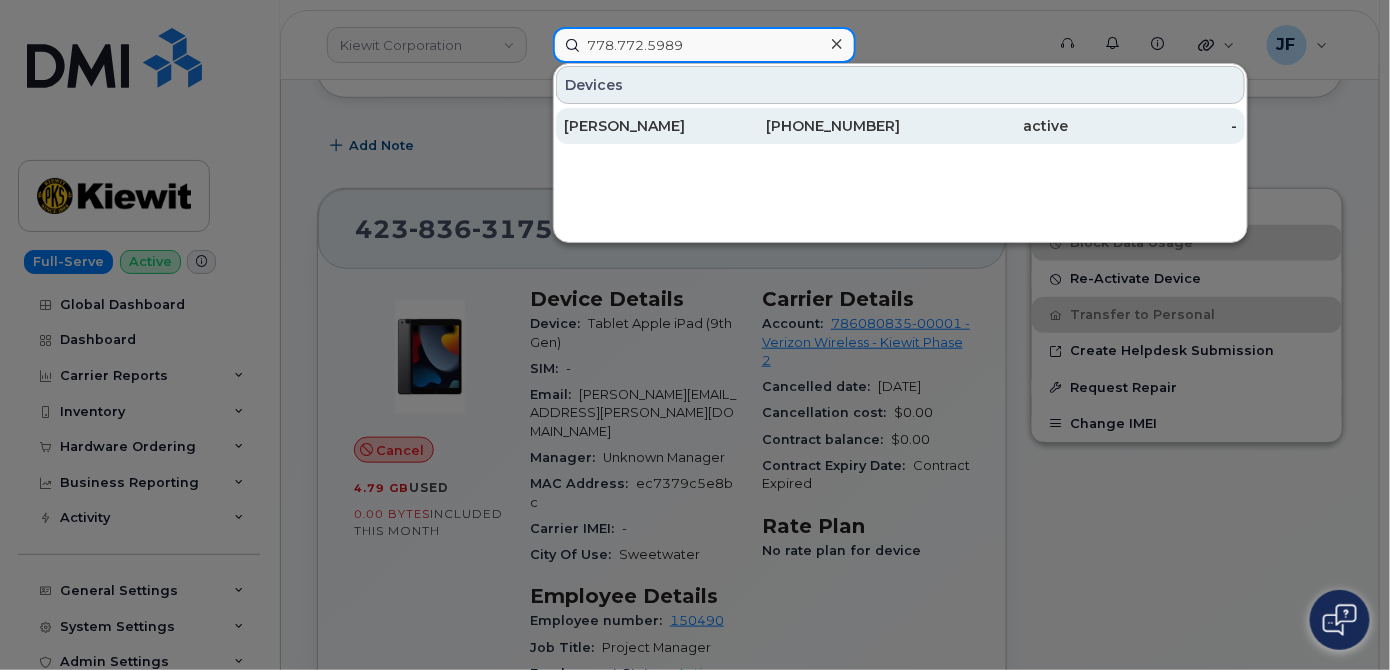 type on "778.772.5989" 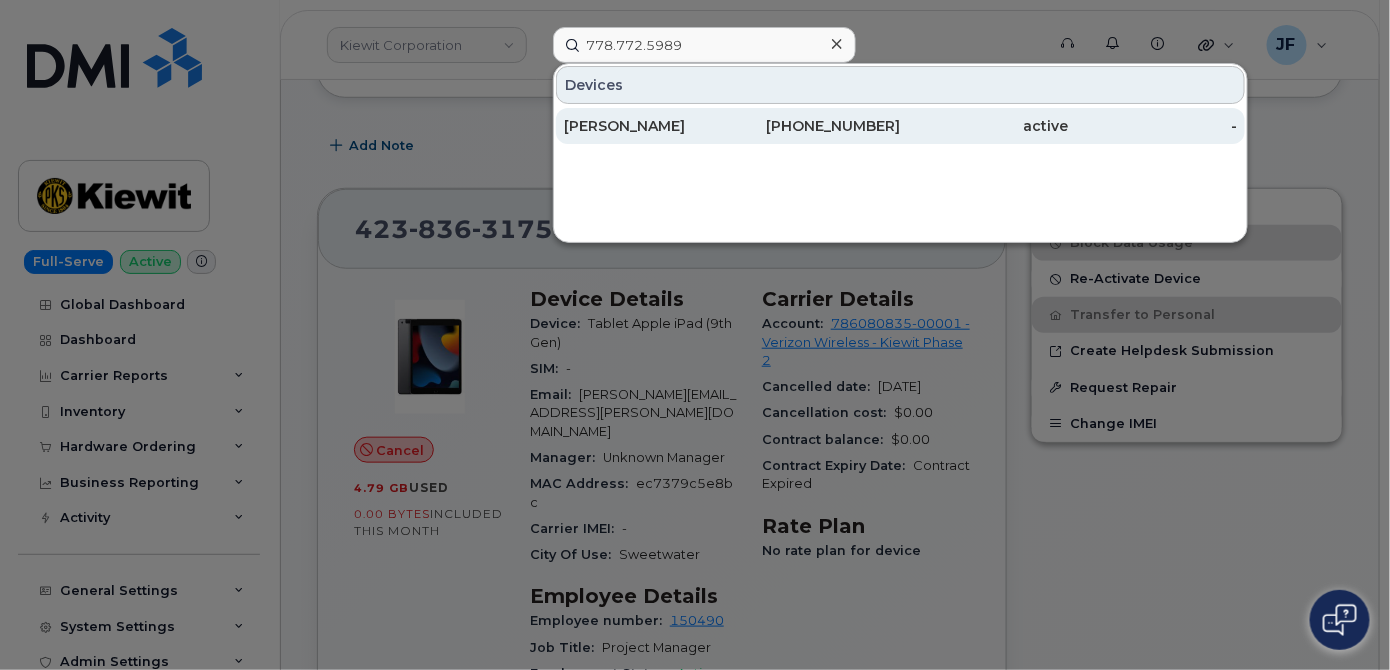 click on "Sonny Yupangco" at bounding box center (648, 126) 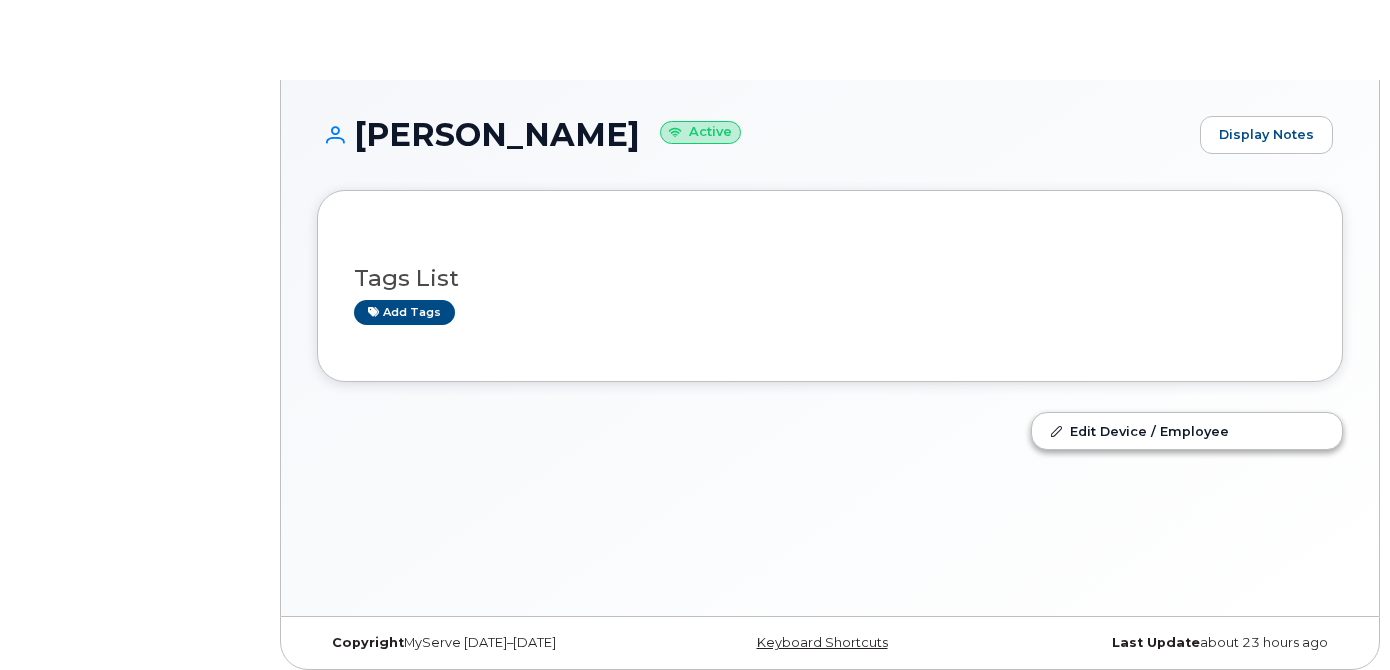 scroll, scrollTop: 0, scrollLeft: 0, axis: both 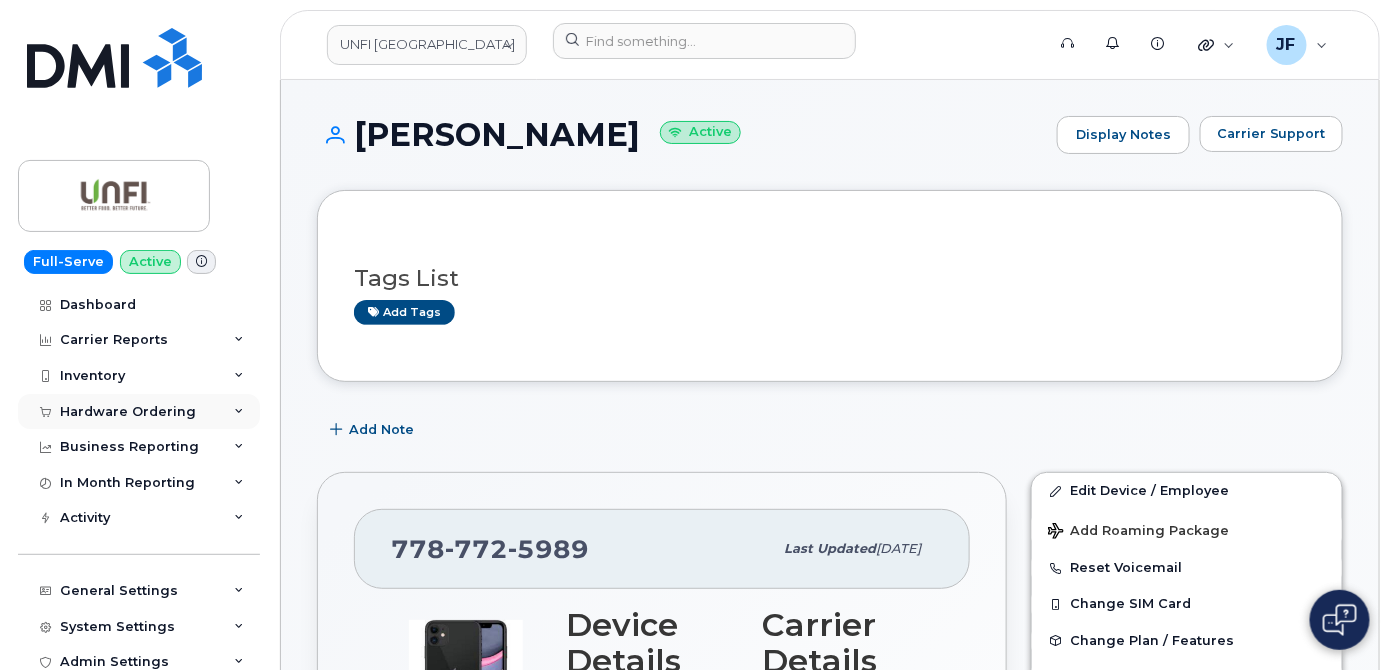 click on "Hardware Ordering" at bounding box center (128, 412) 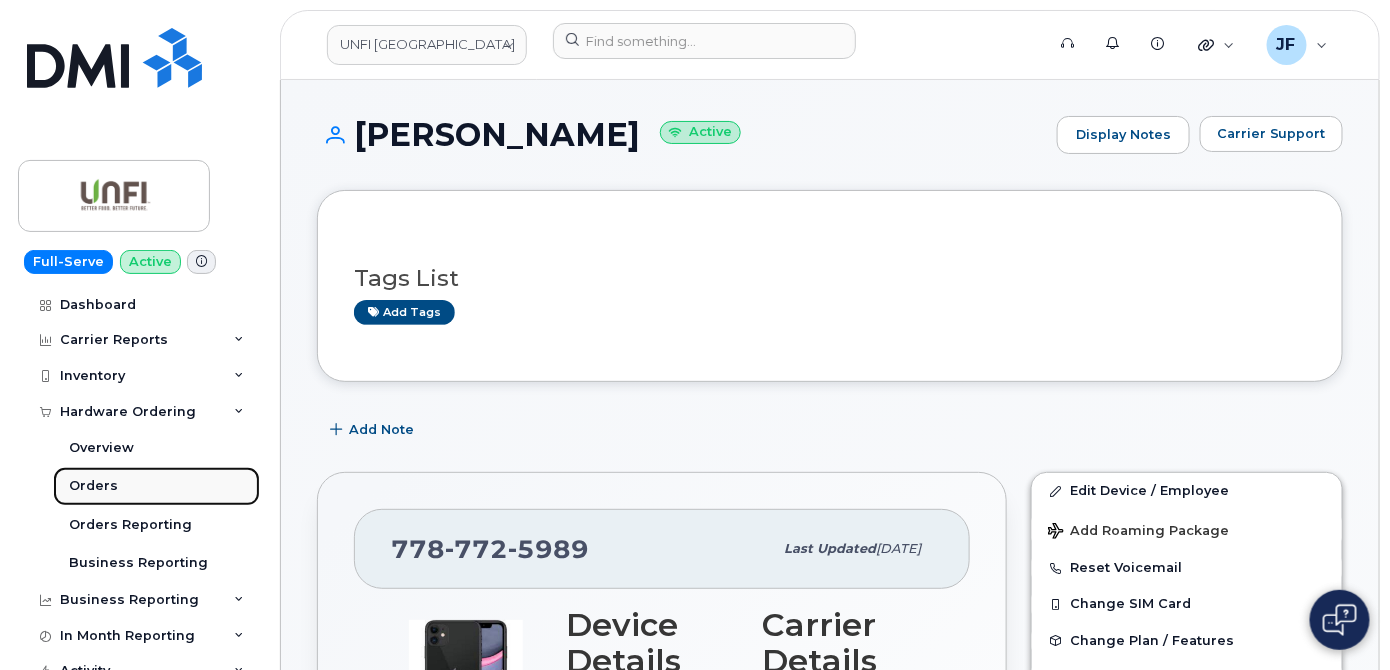 click on "Orders" at bounding box center [93, 486] 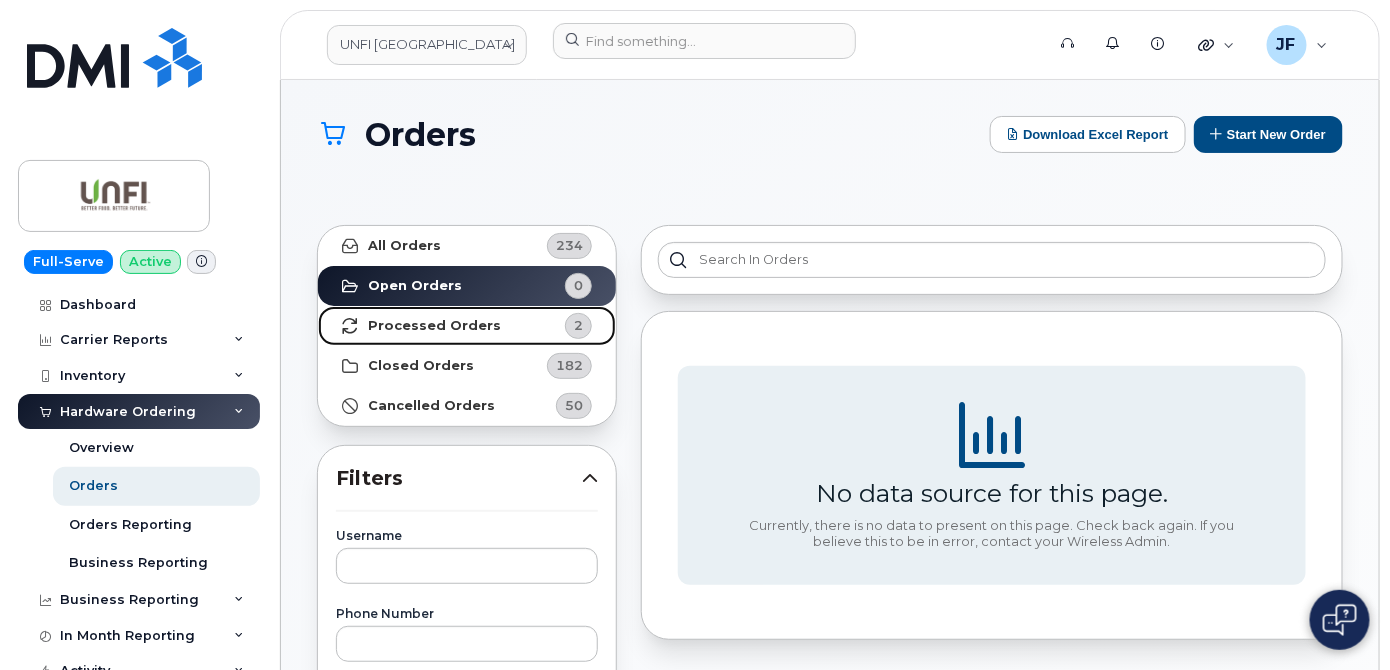 click on "Processed Orders" at bounding box center (434, 326) 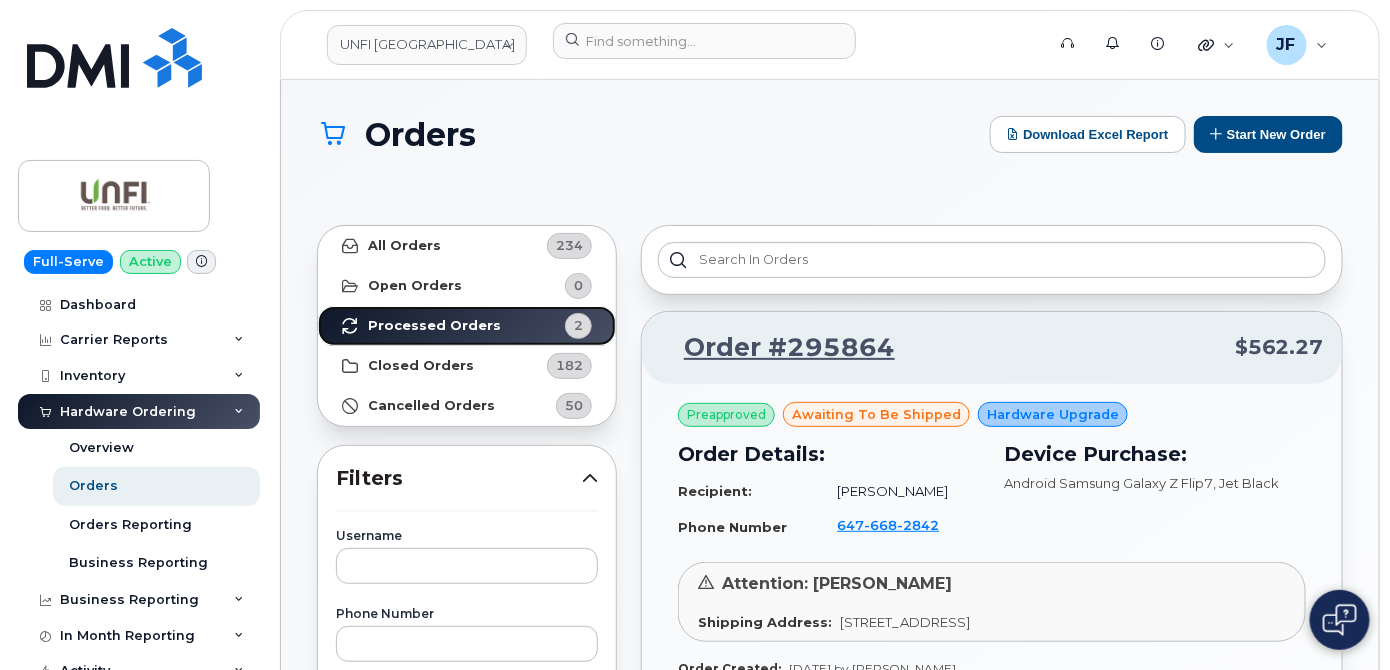 scroll, scrollTop: 272, scrollLeft: 0, axis: vertical 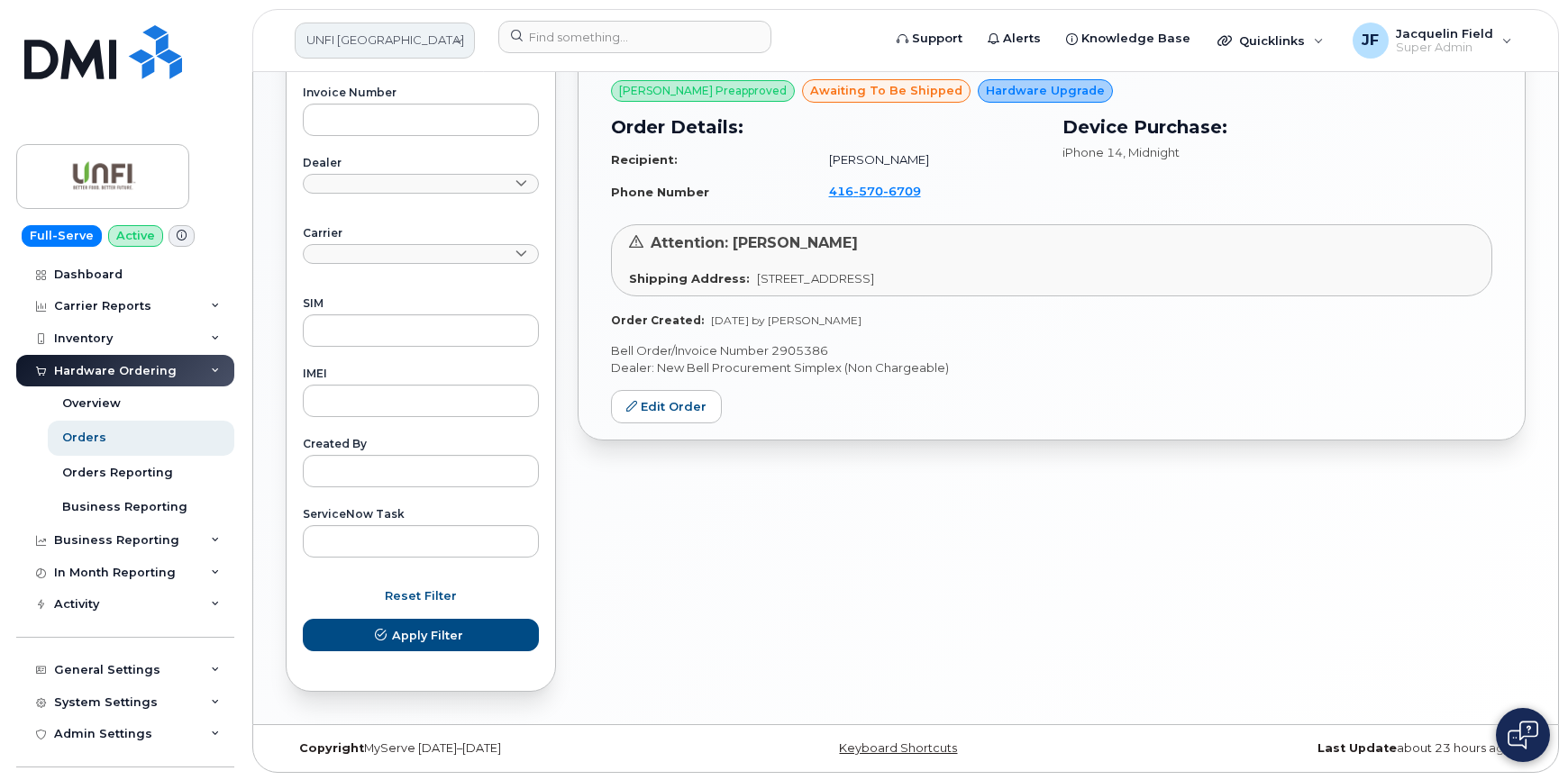 click on "UNFI Canada" at bounding box center (385, 41) 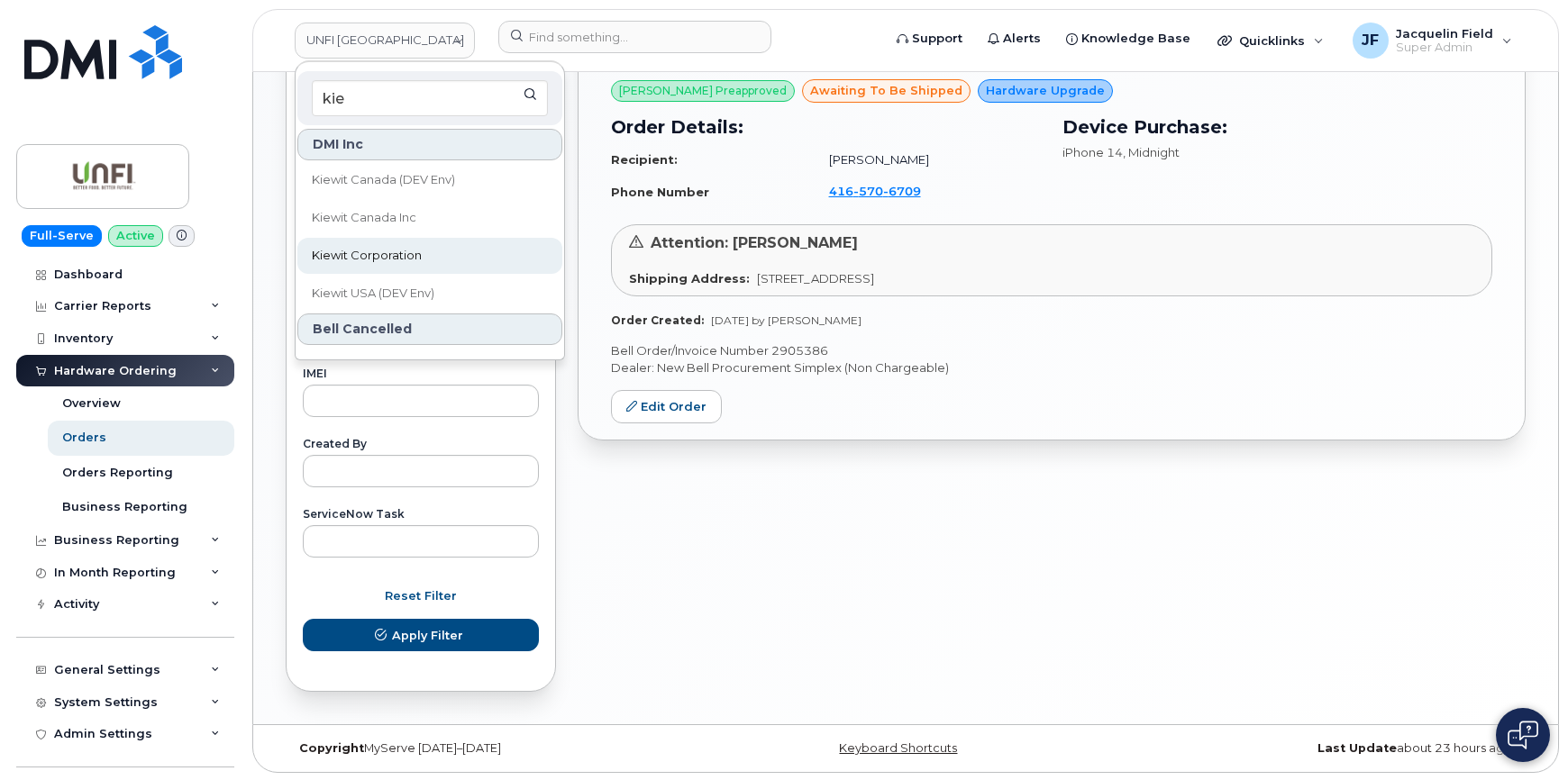 type on "kie" 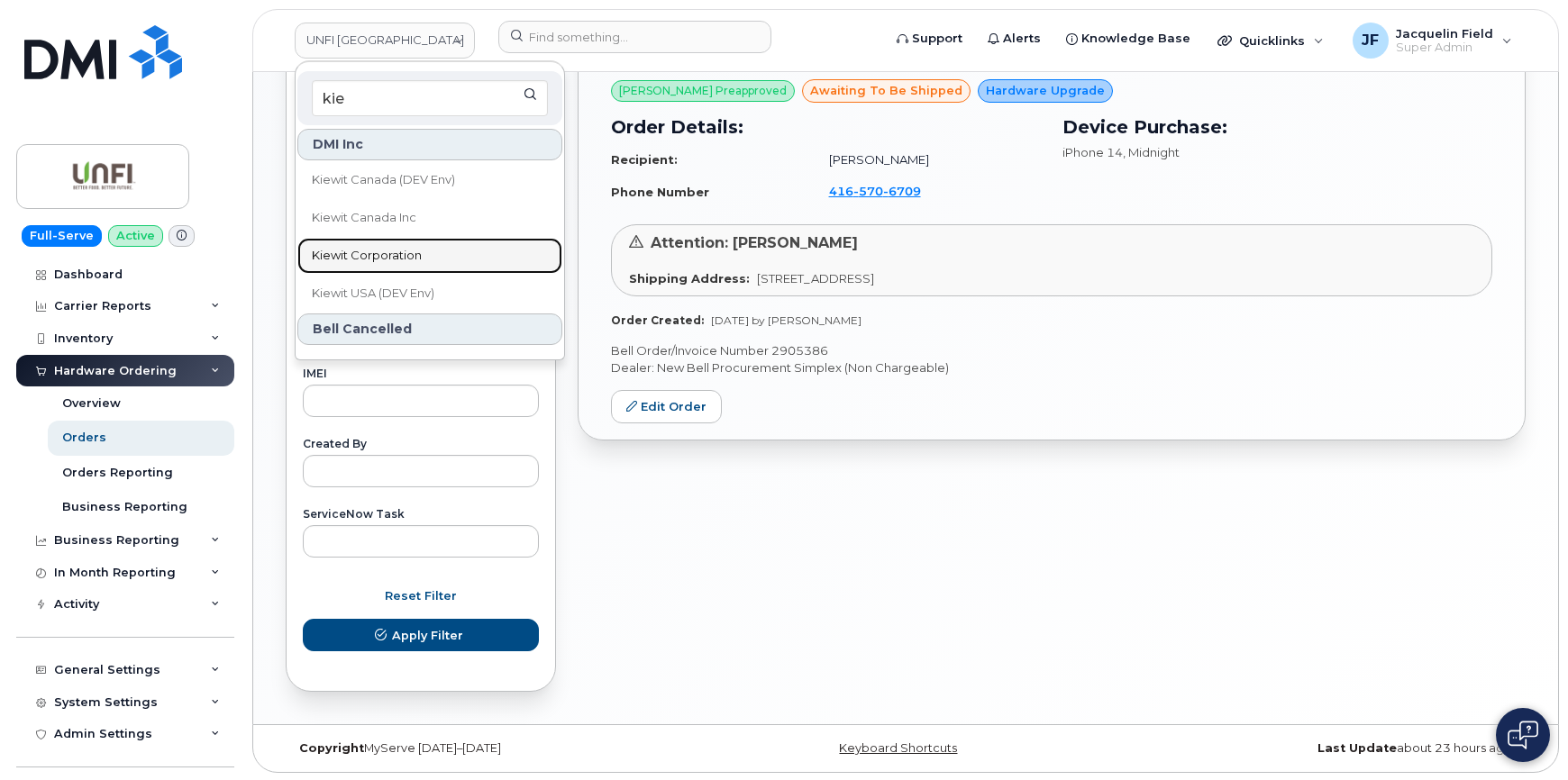 drag, startPoint x: 385, startPoint y: 248, endPoint x: 283, endPoint y: 381, distance: 167.60967 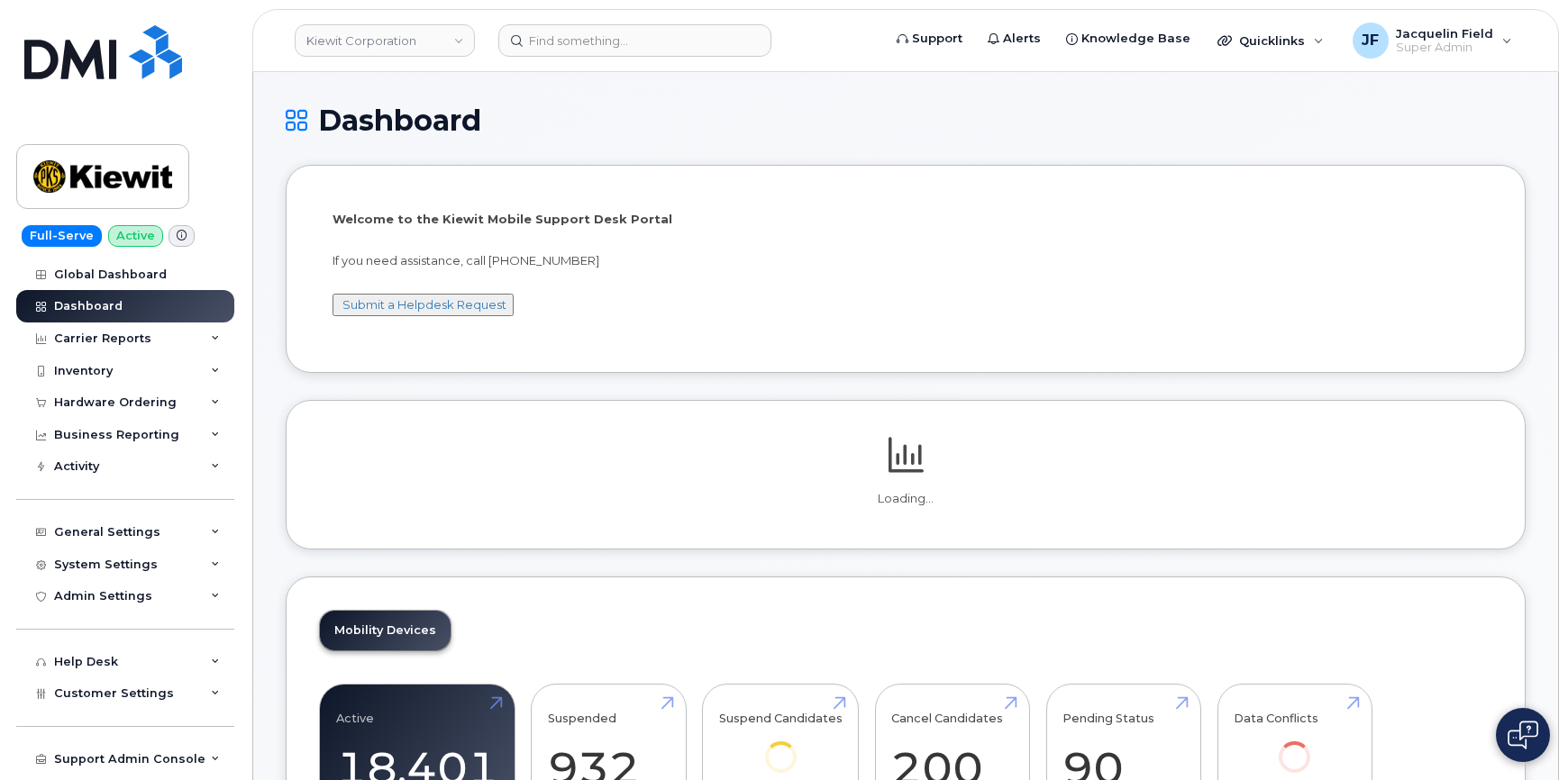 scroll, scrollTop: 0, scrollLeft: 0, axis: both 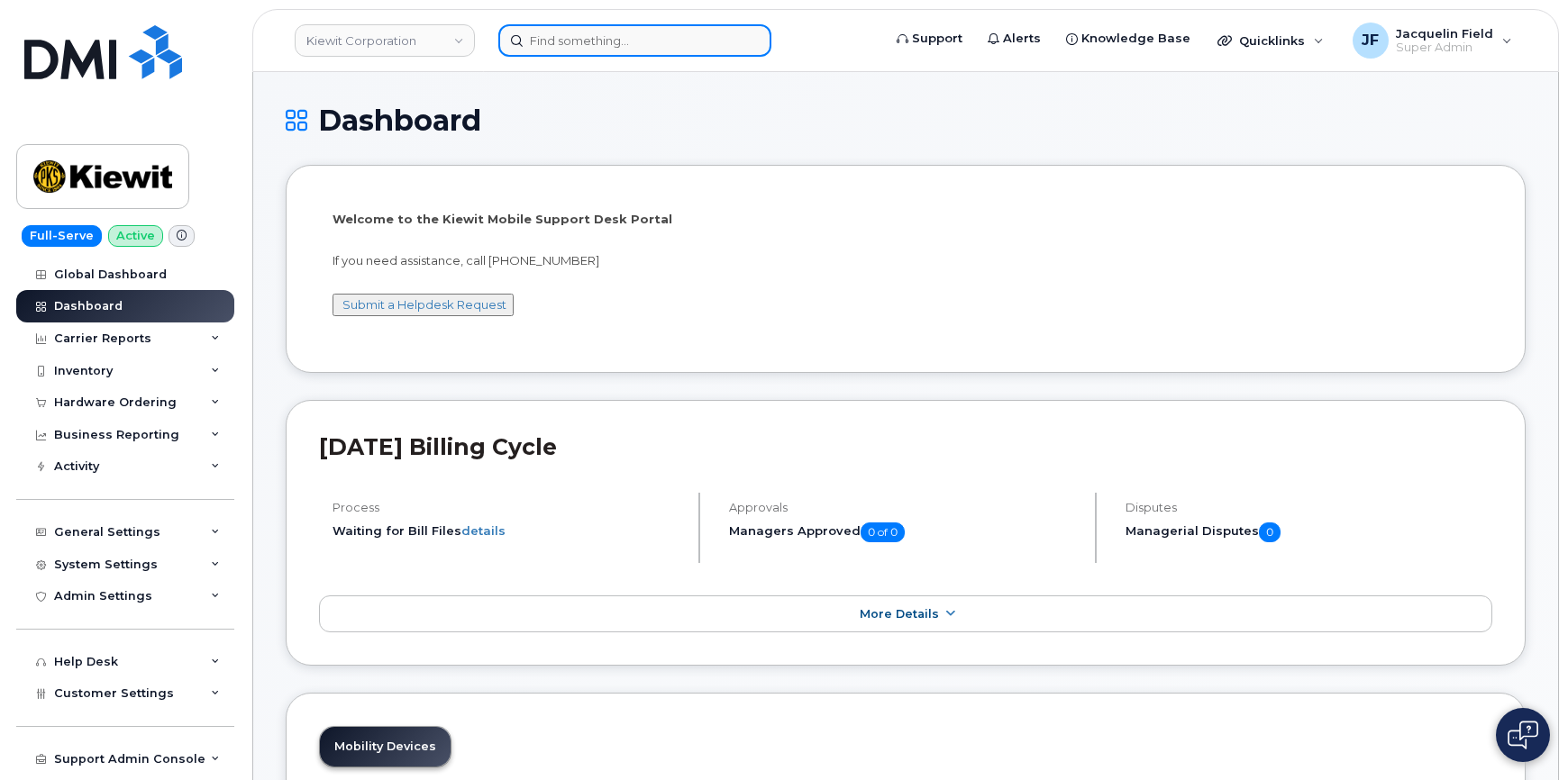 click at bounding box center [634, 41] 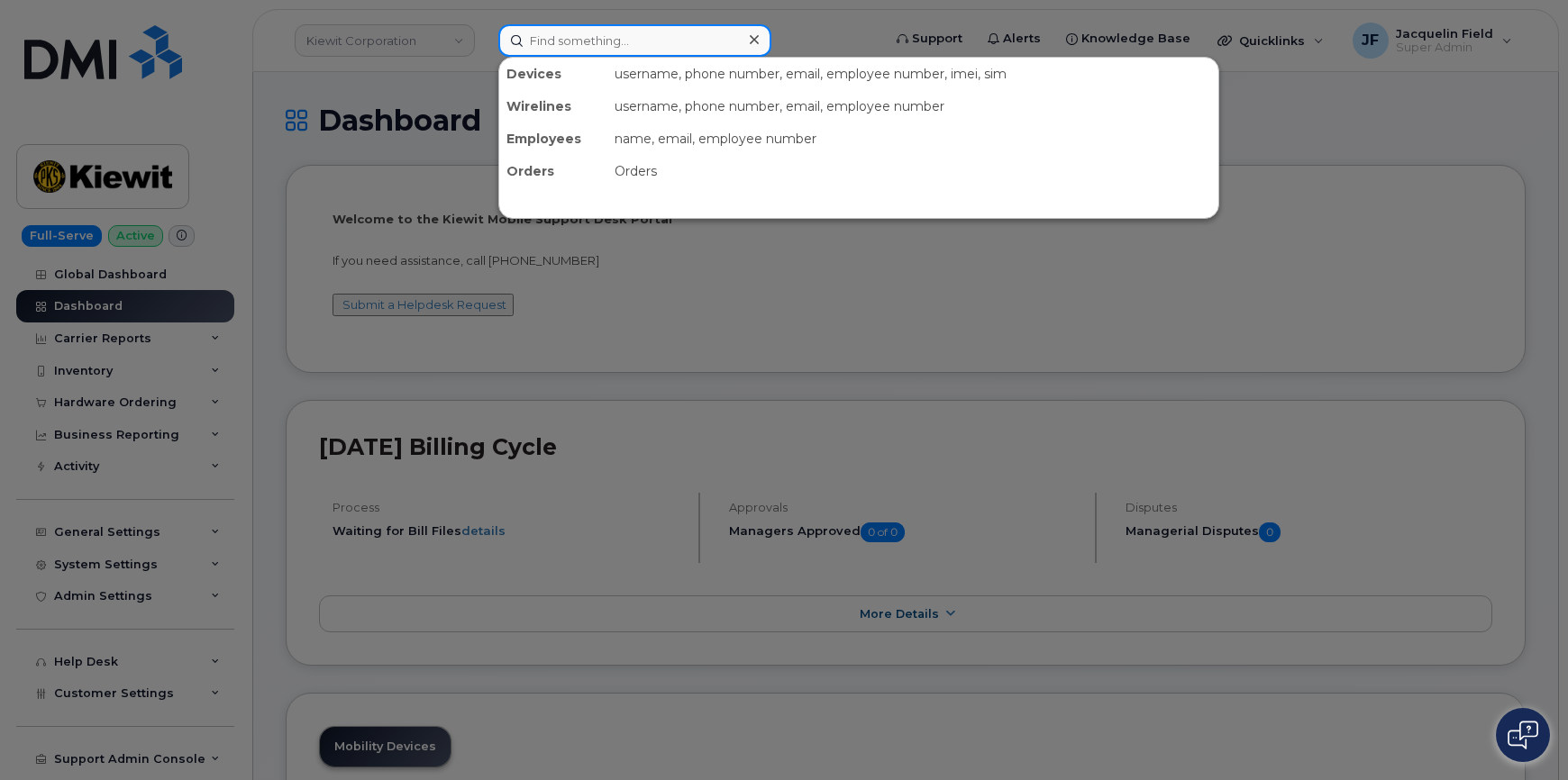 paste on "780-789-3251" 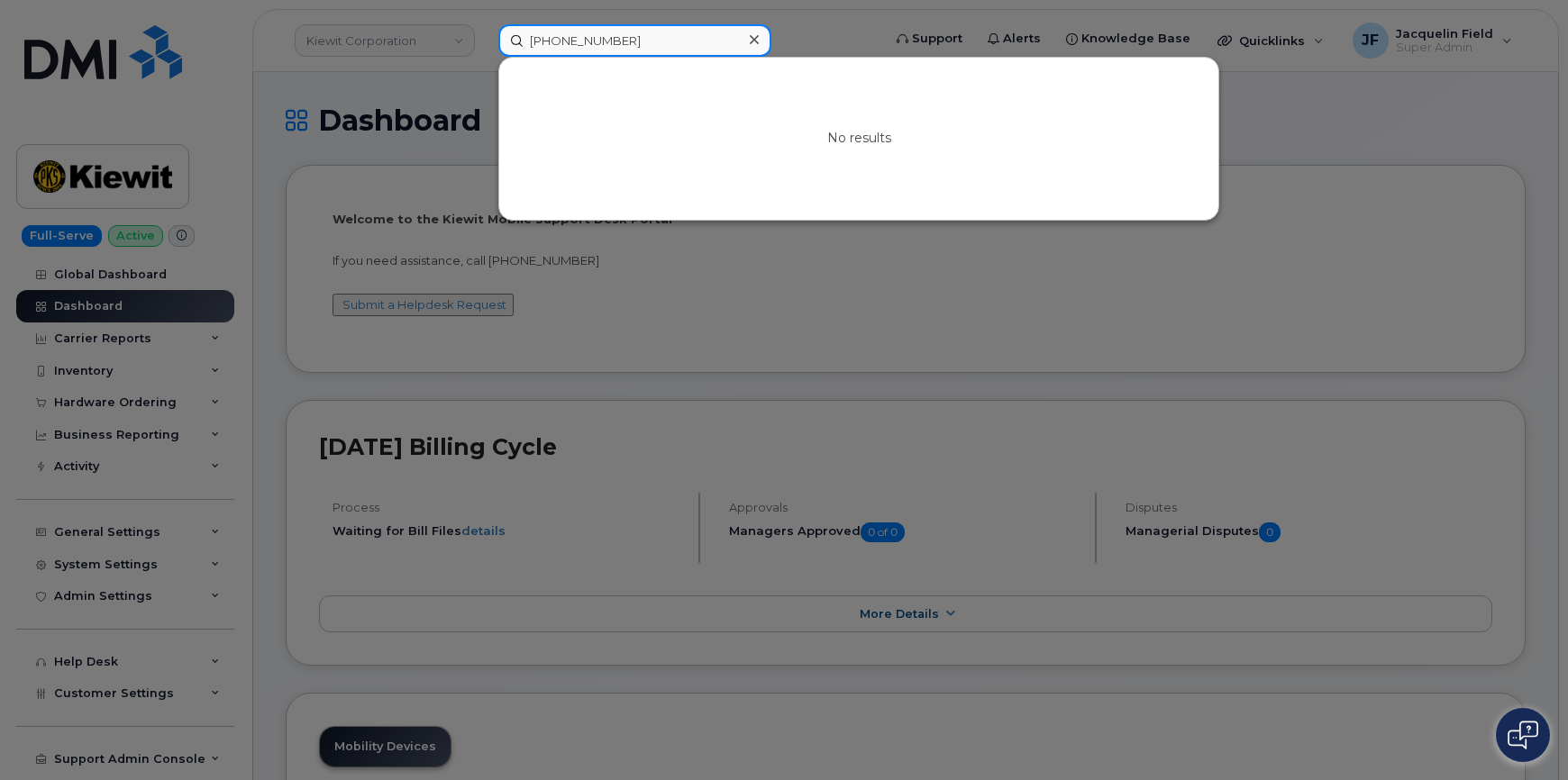 drag, startPoint x: 629, startPoint y: 42, endPoint x: 333, endPoint y: 34, distance: 296.10809 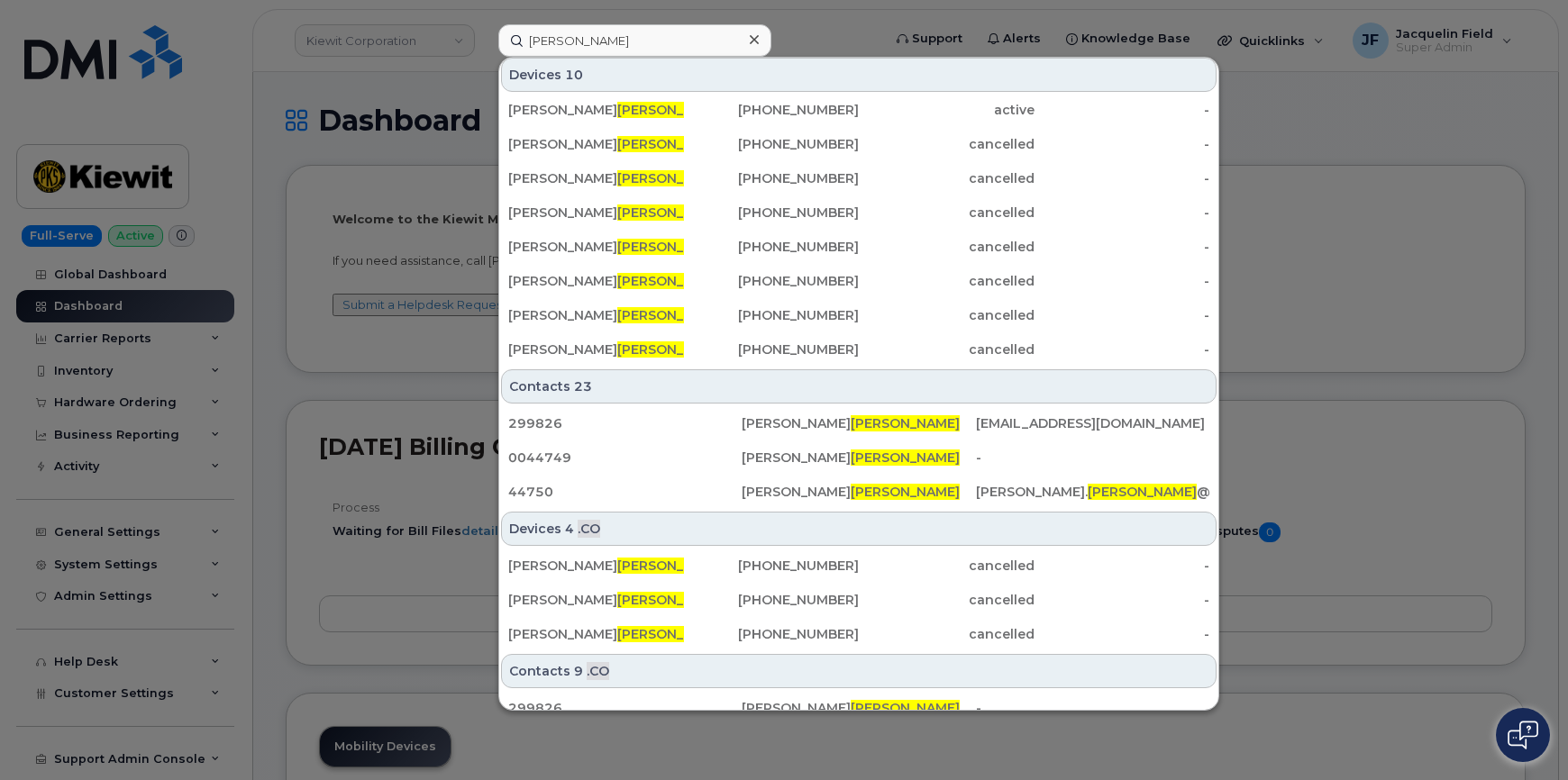 scroll, scrollTop: 154, scrollLeft: 0, axis: vertical 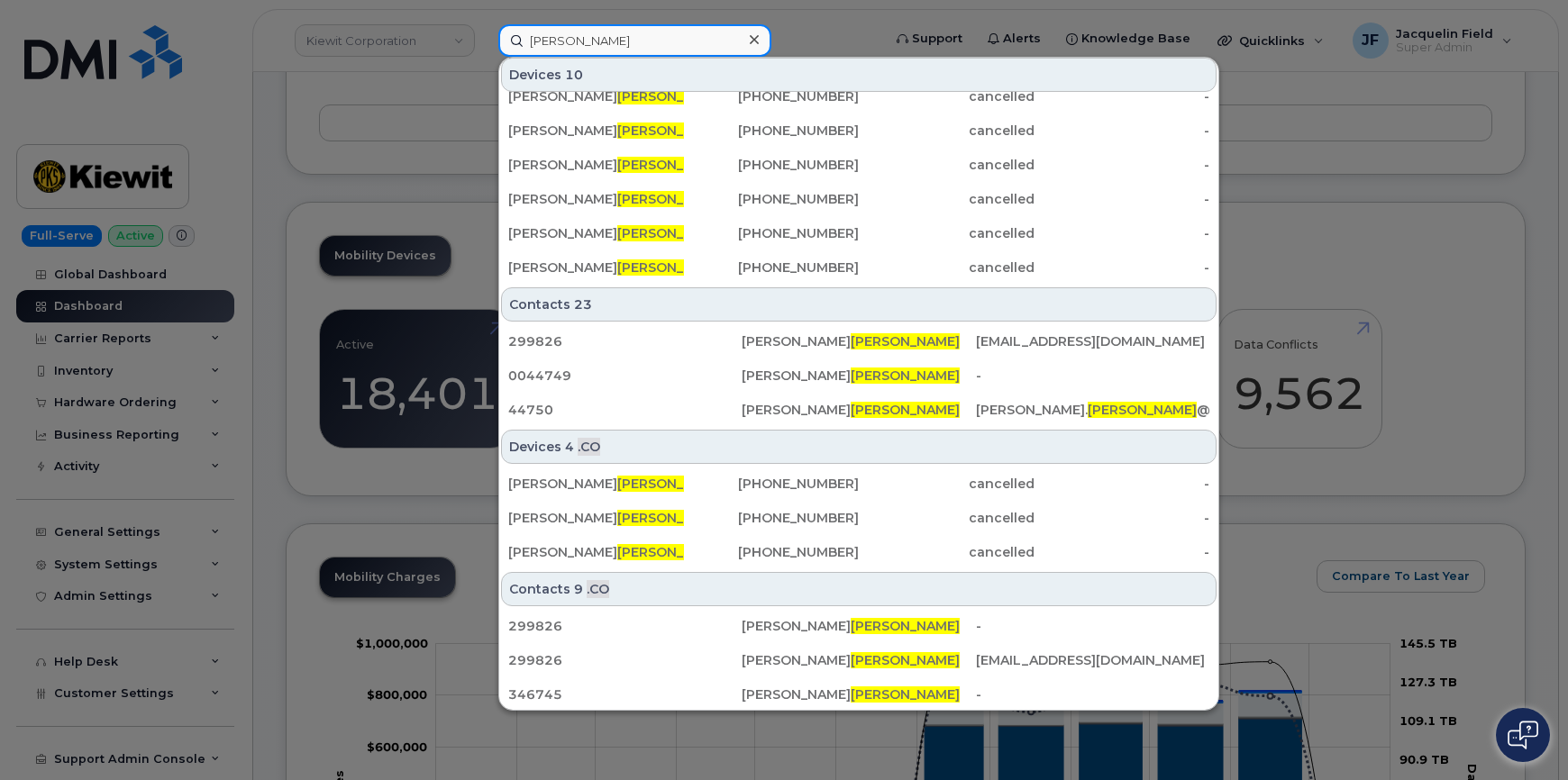 drag, startPoint x: 639, startPoint y: 45, endPoint x: 469, endPoint y: 37, distance: 170.18813 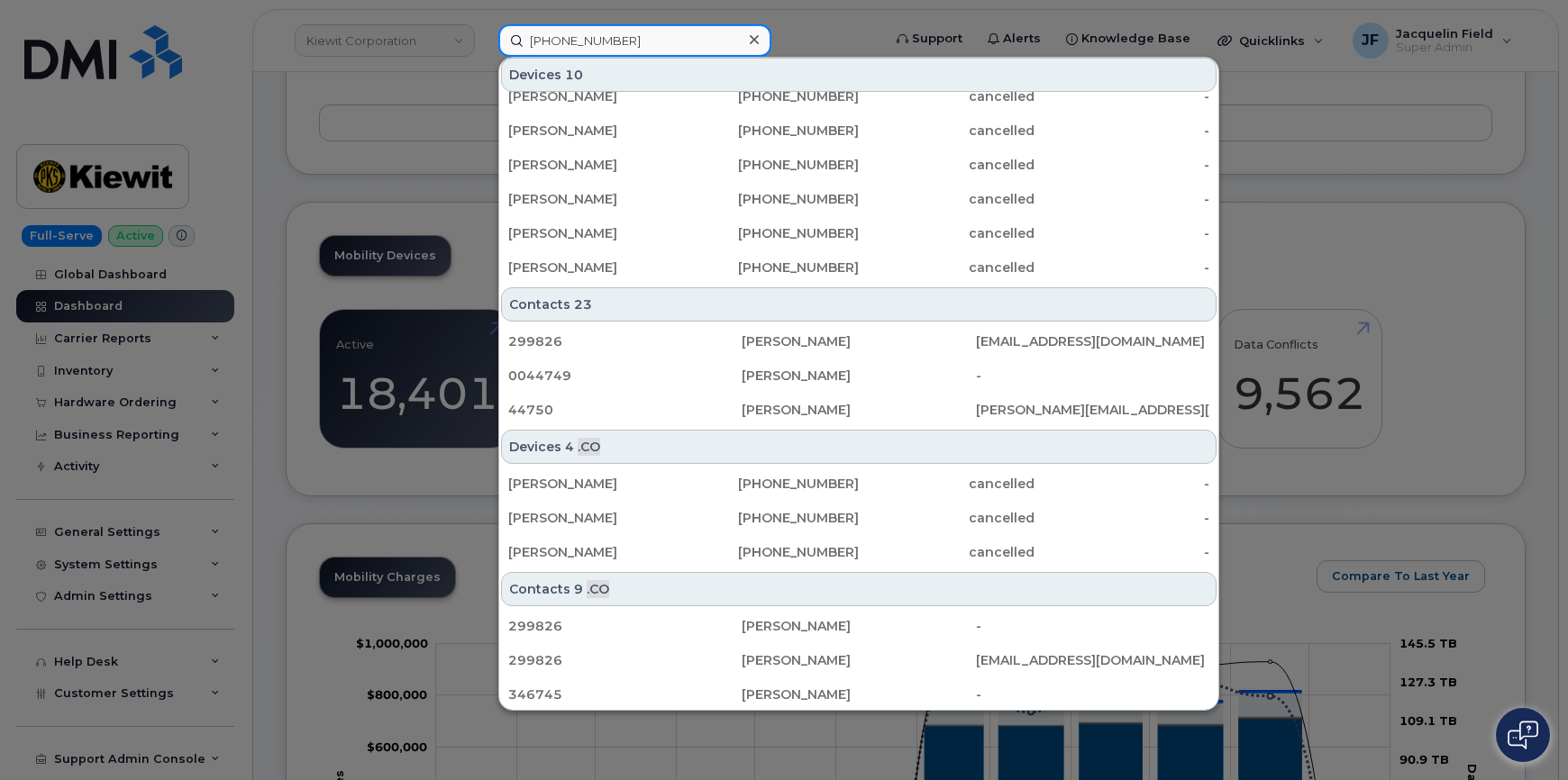 scroll, scrollTop: 0, scrollLeft: 0, axis: both 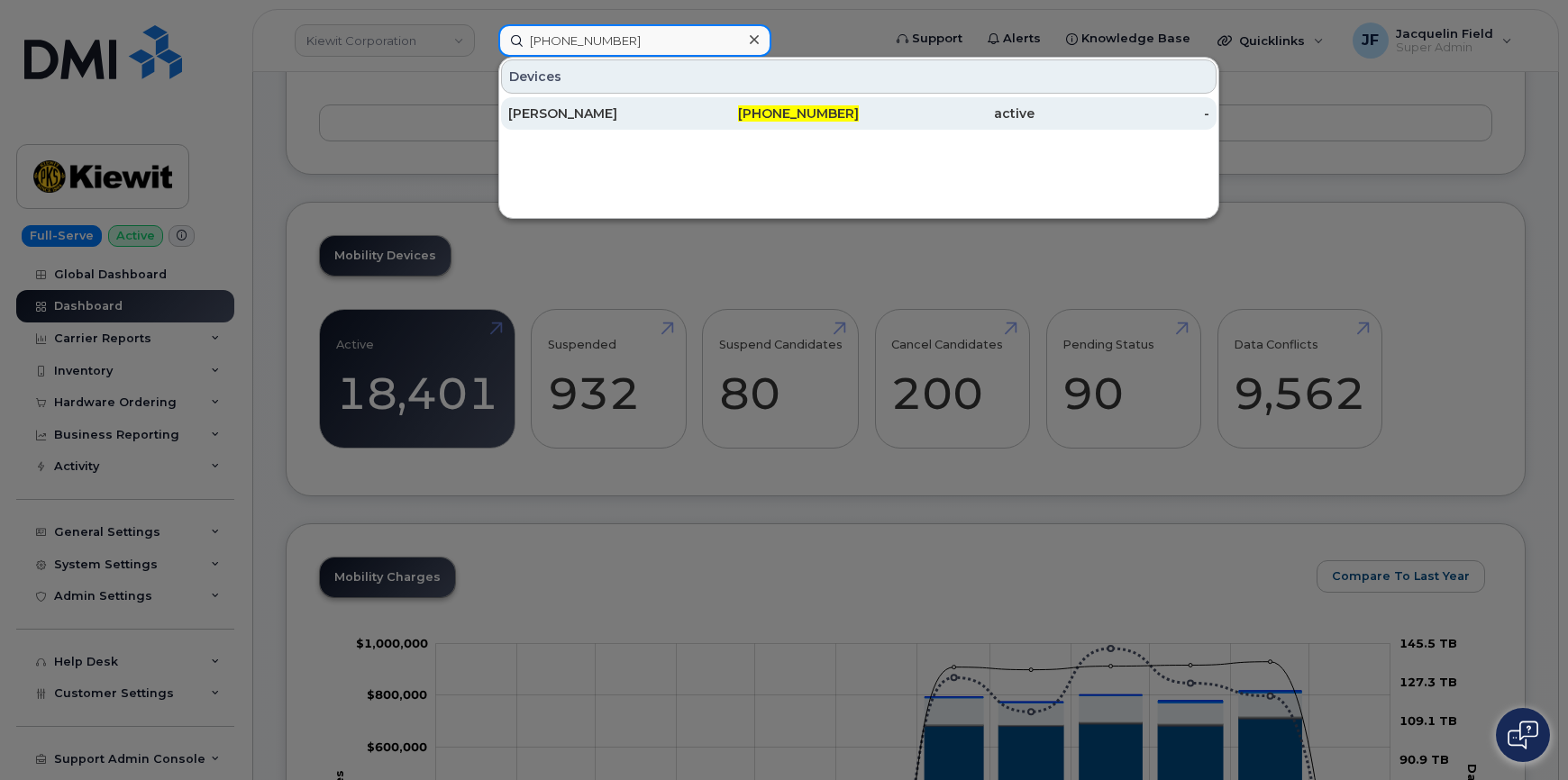 type on "236-268-0823" 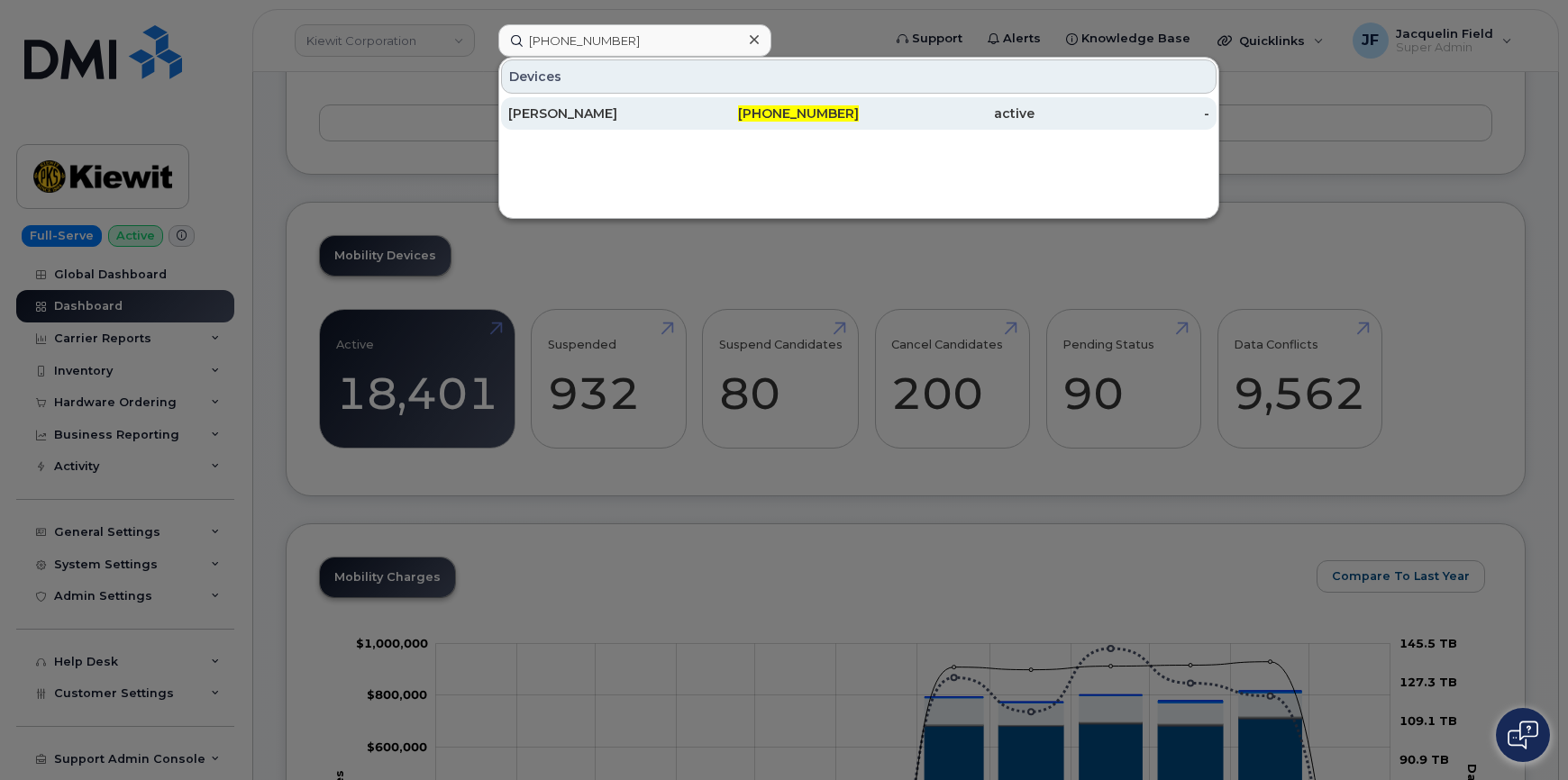 click on "Taylor Paananem" at bounding box center (596, 113) 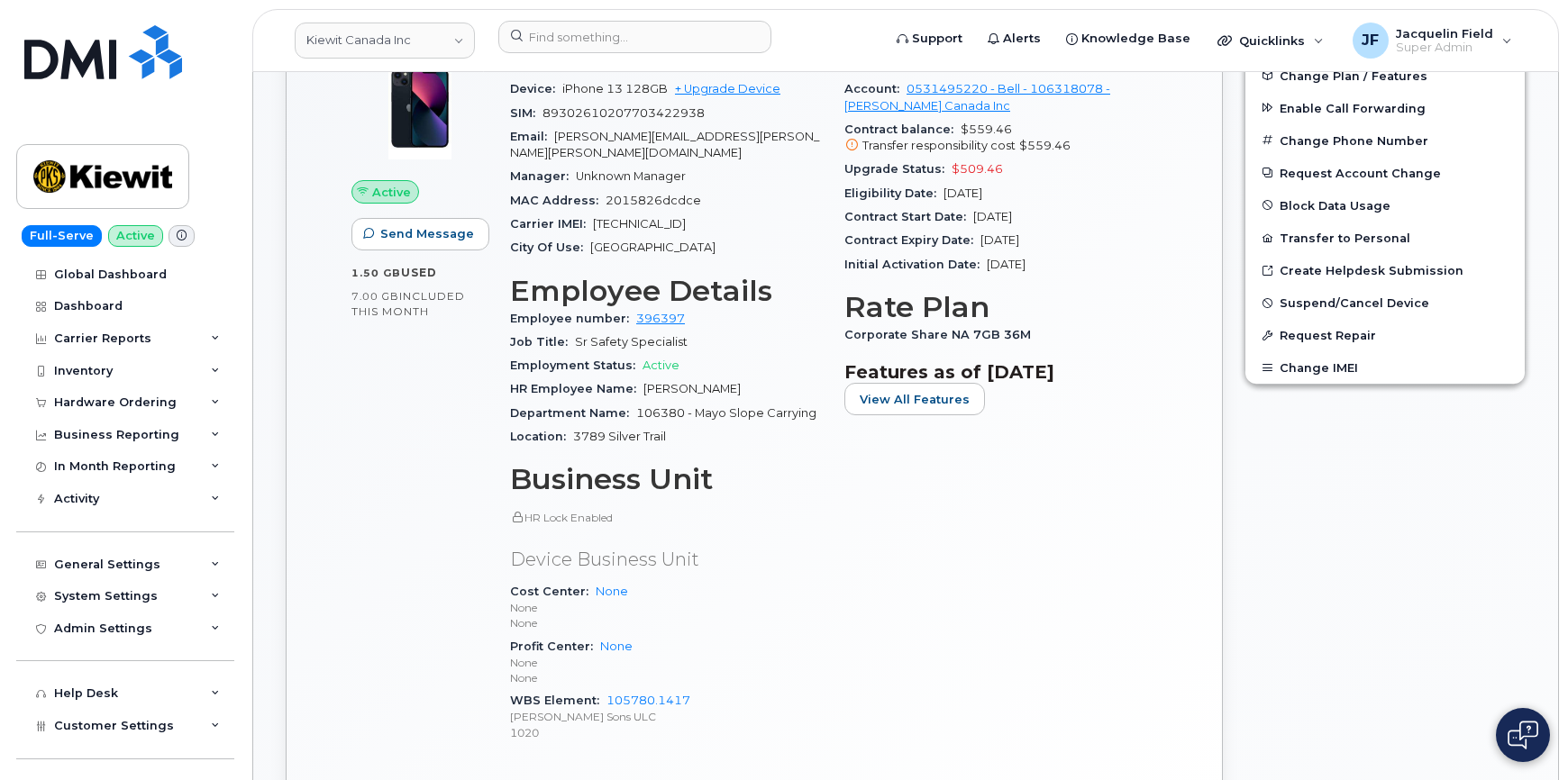 scroll, scrollTop: 737, scrollLeft: 0, axis: vertical 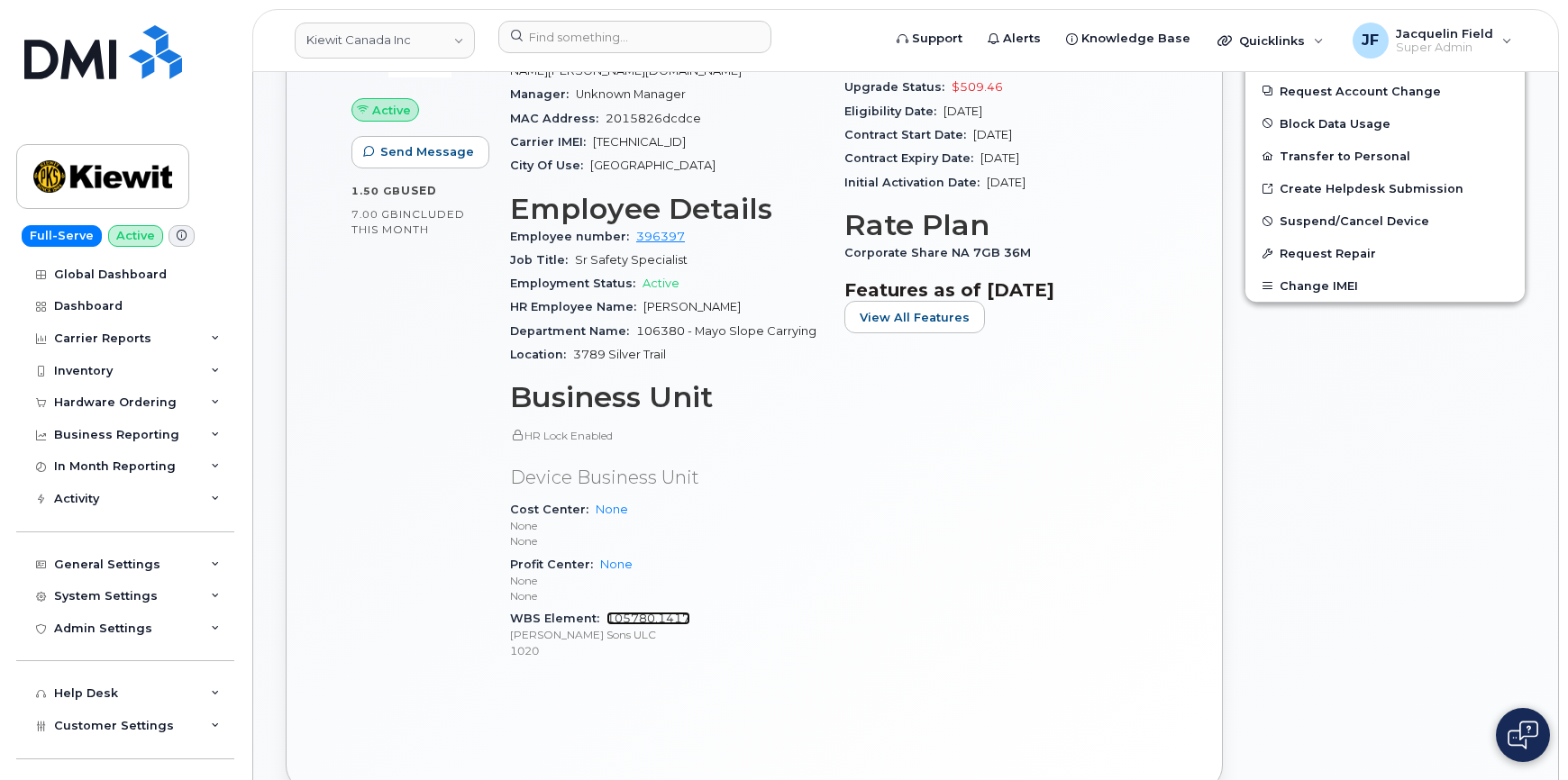 click on "105780.1417" 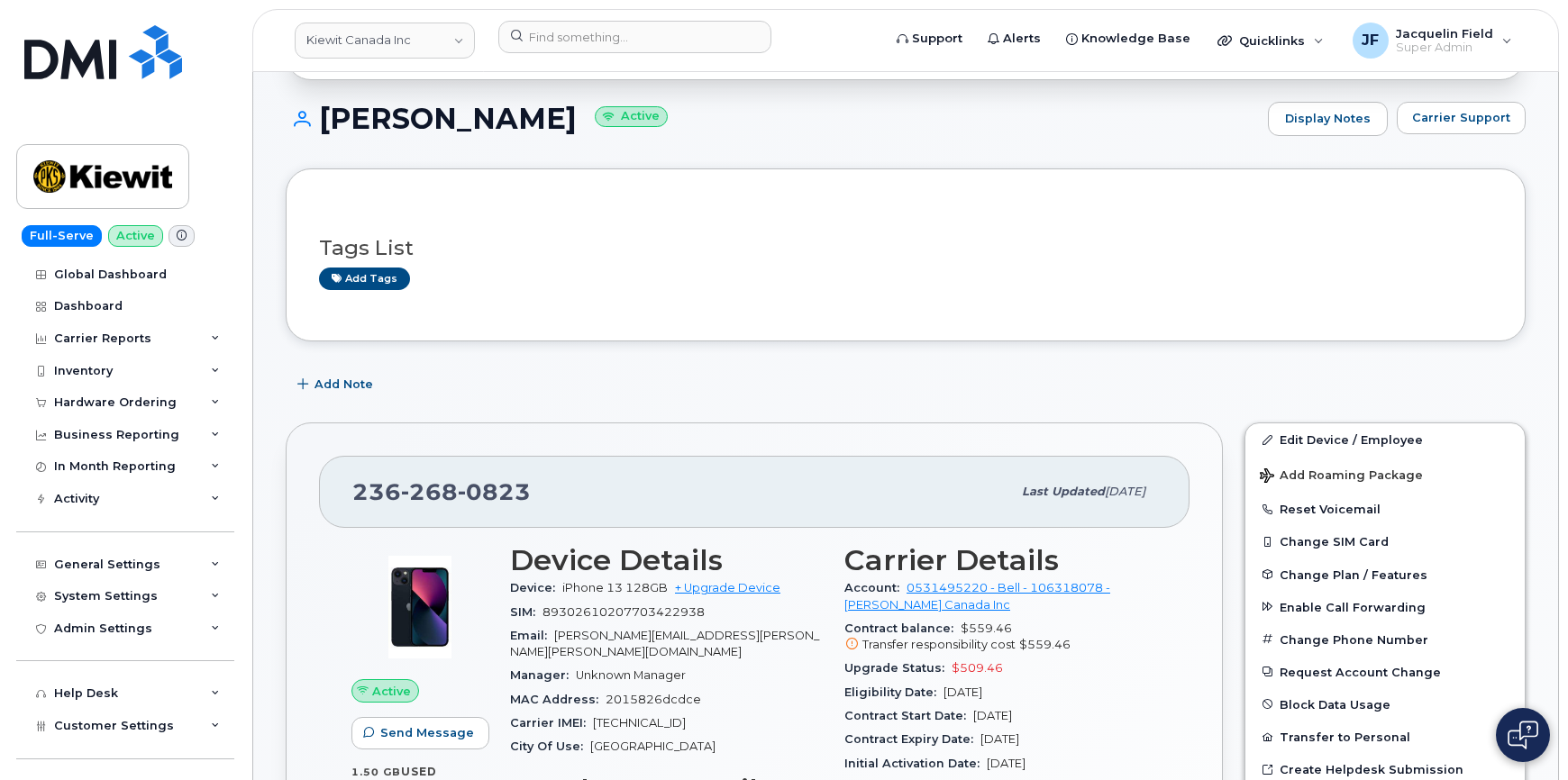 scroll, scrollTop: 163, scrollLeft: 0, axis: vertical 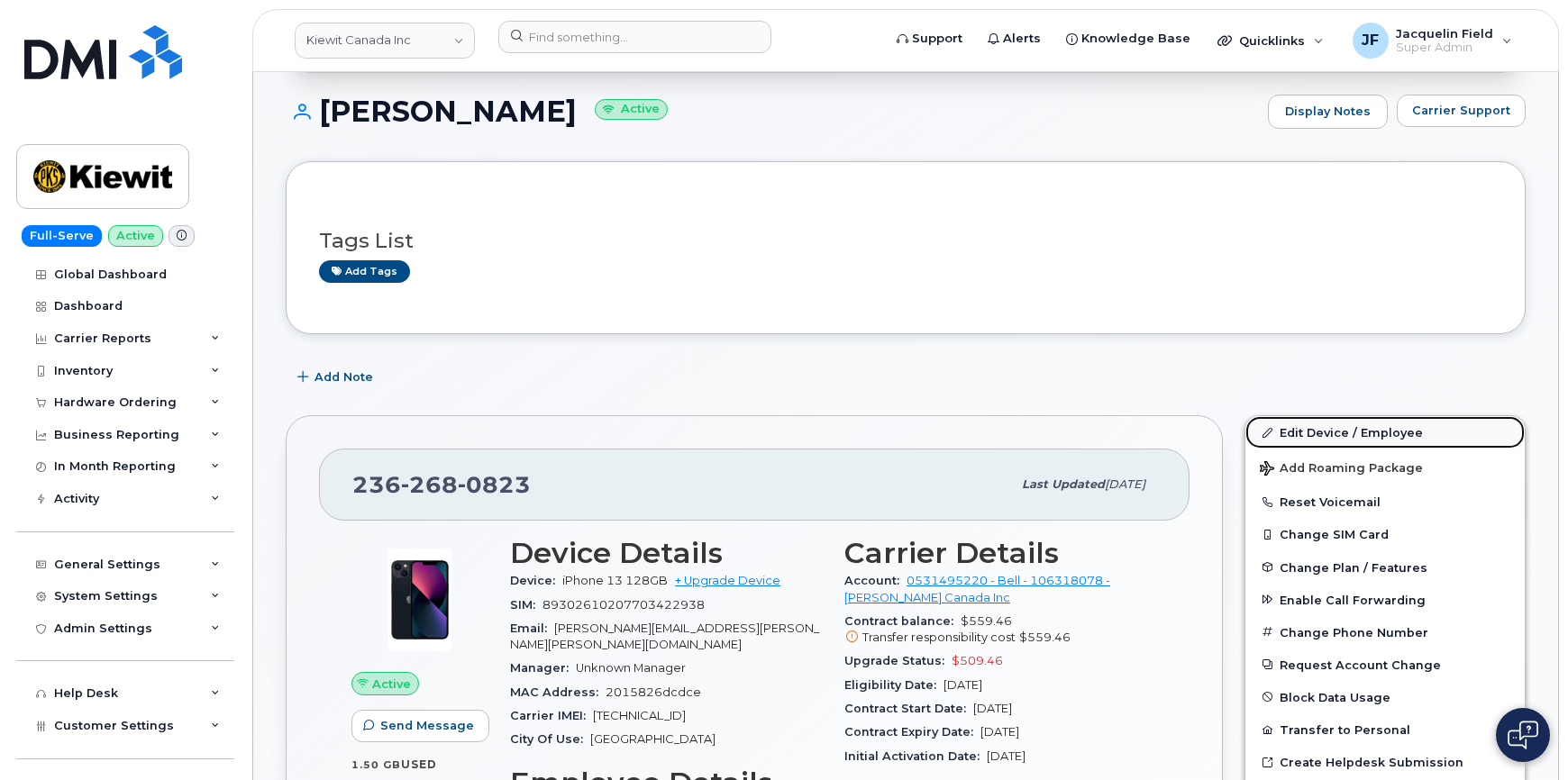 click on "Edit Device / Employee" at bounding box center (1385, 432) 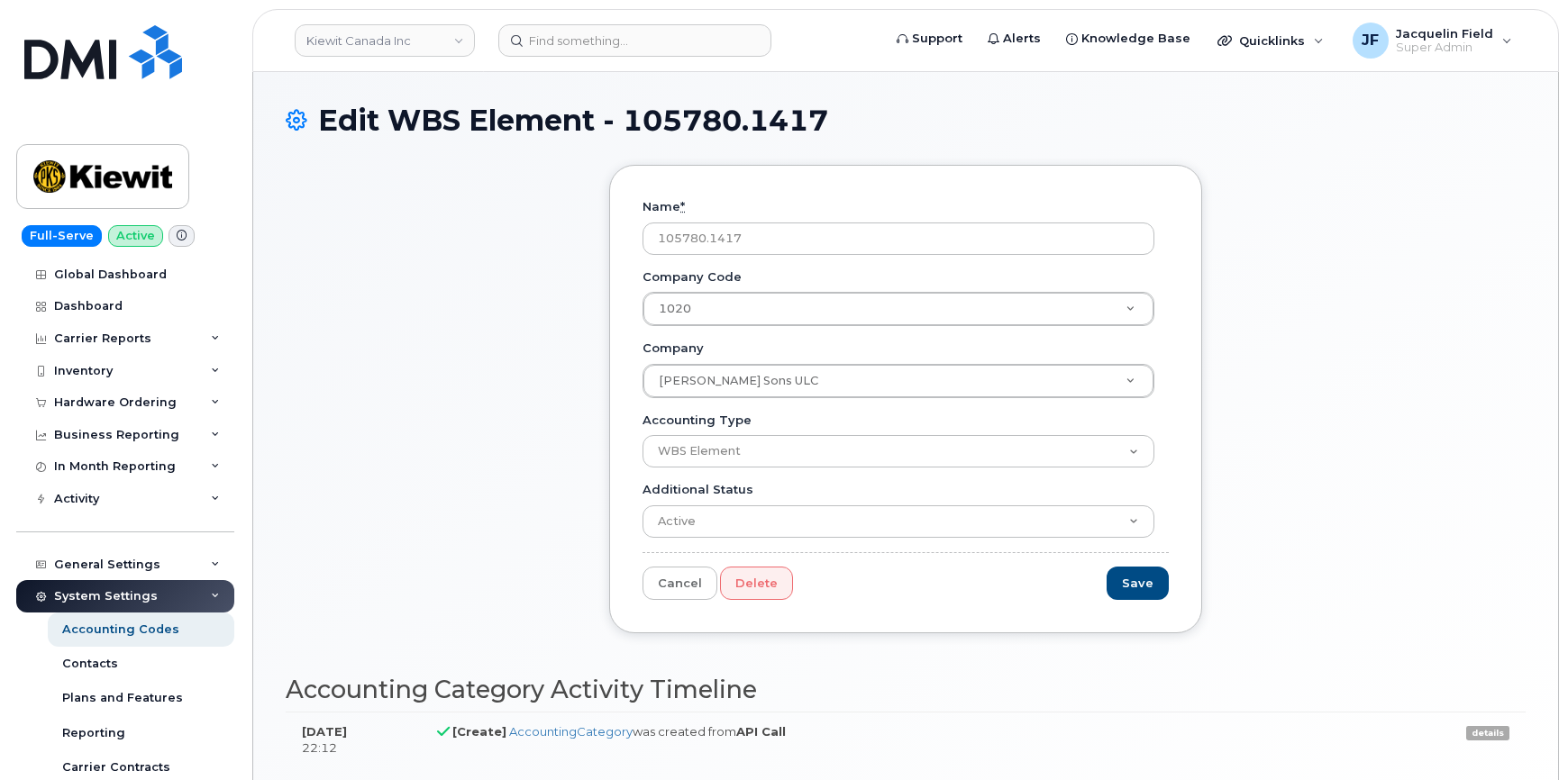 scroll, scrollTop: 0, scrollLeft: 0, axis: both 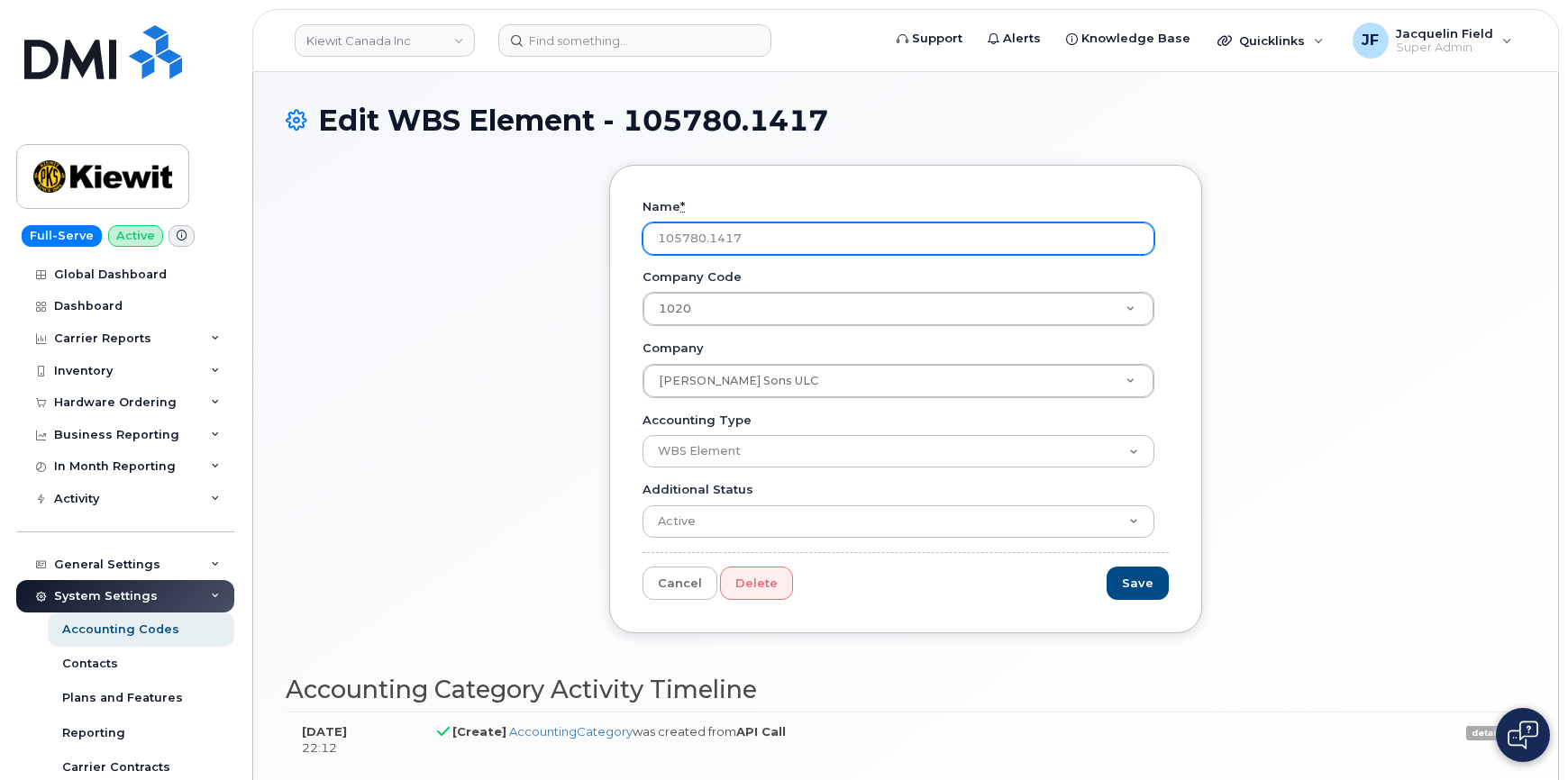 drag, startPoint x: 748, startPoint y: 233, endPoint x: 457, endPoint y: 232, distance: 291.00172 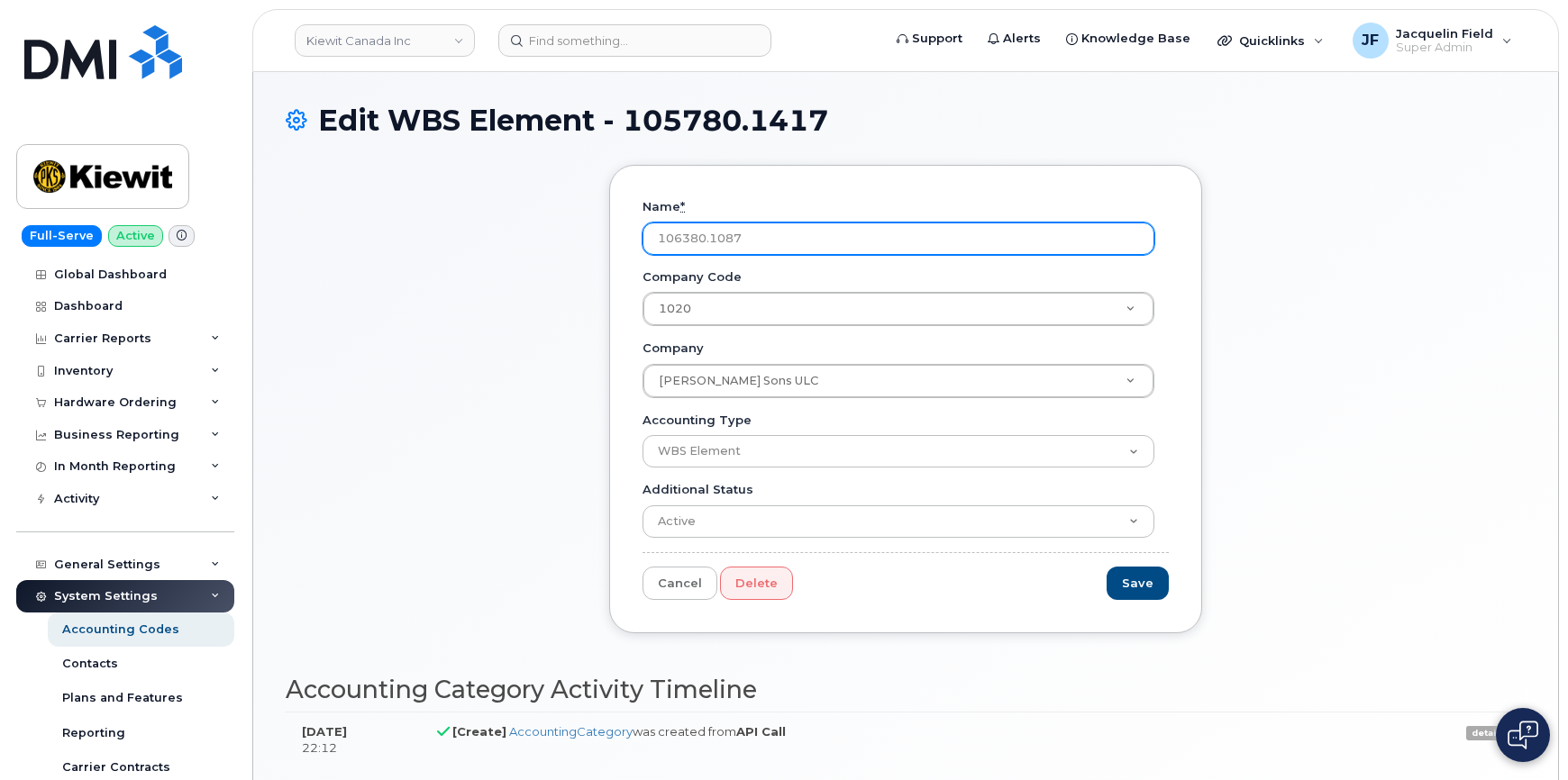 type on "105780.1417" 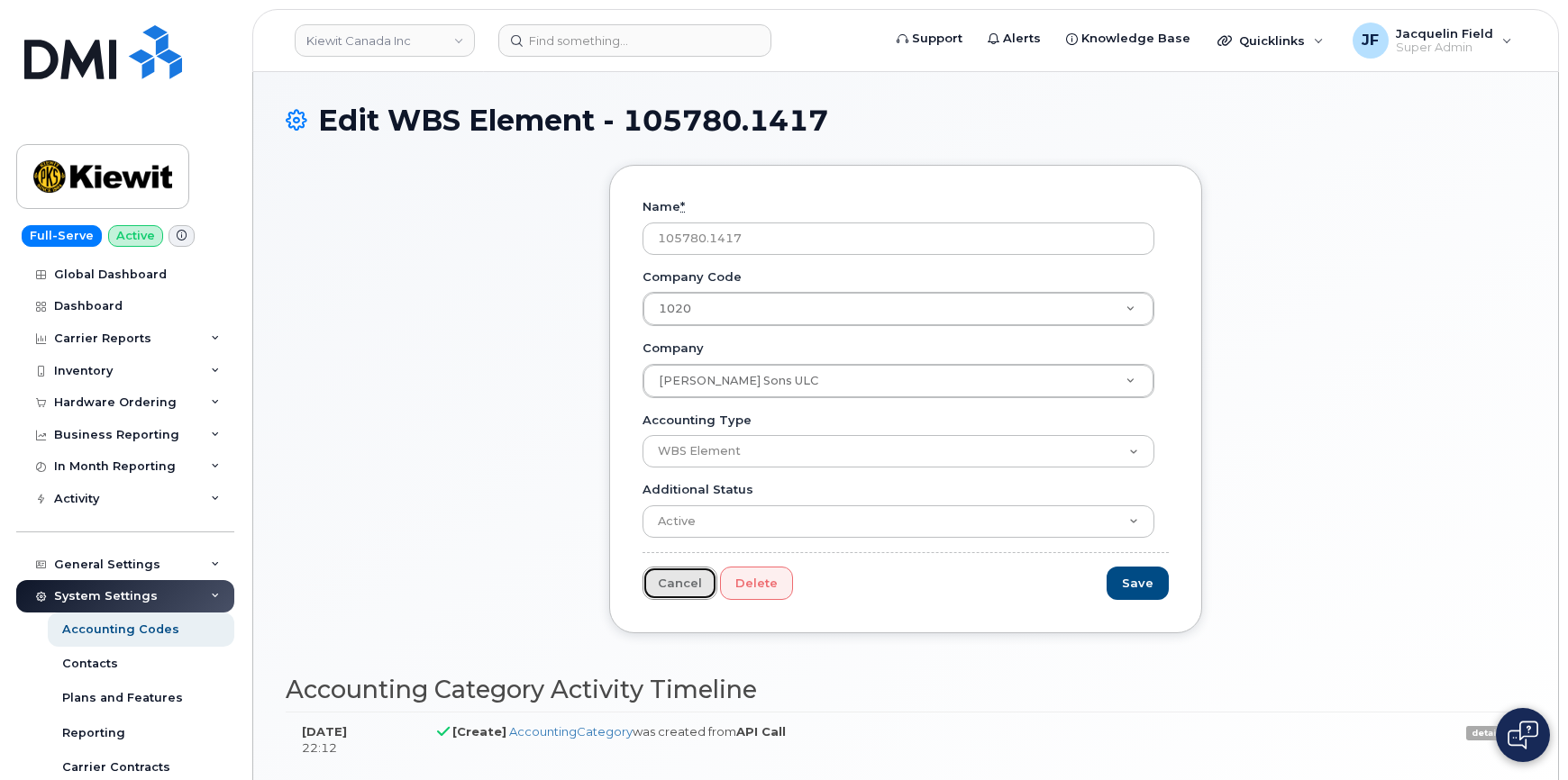 click on "Cancel" at bounding box center [679, 583] 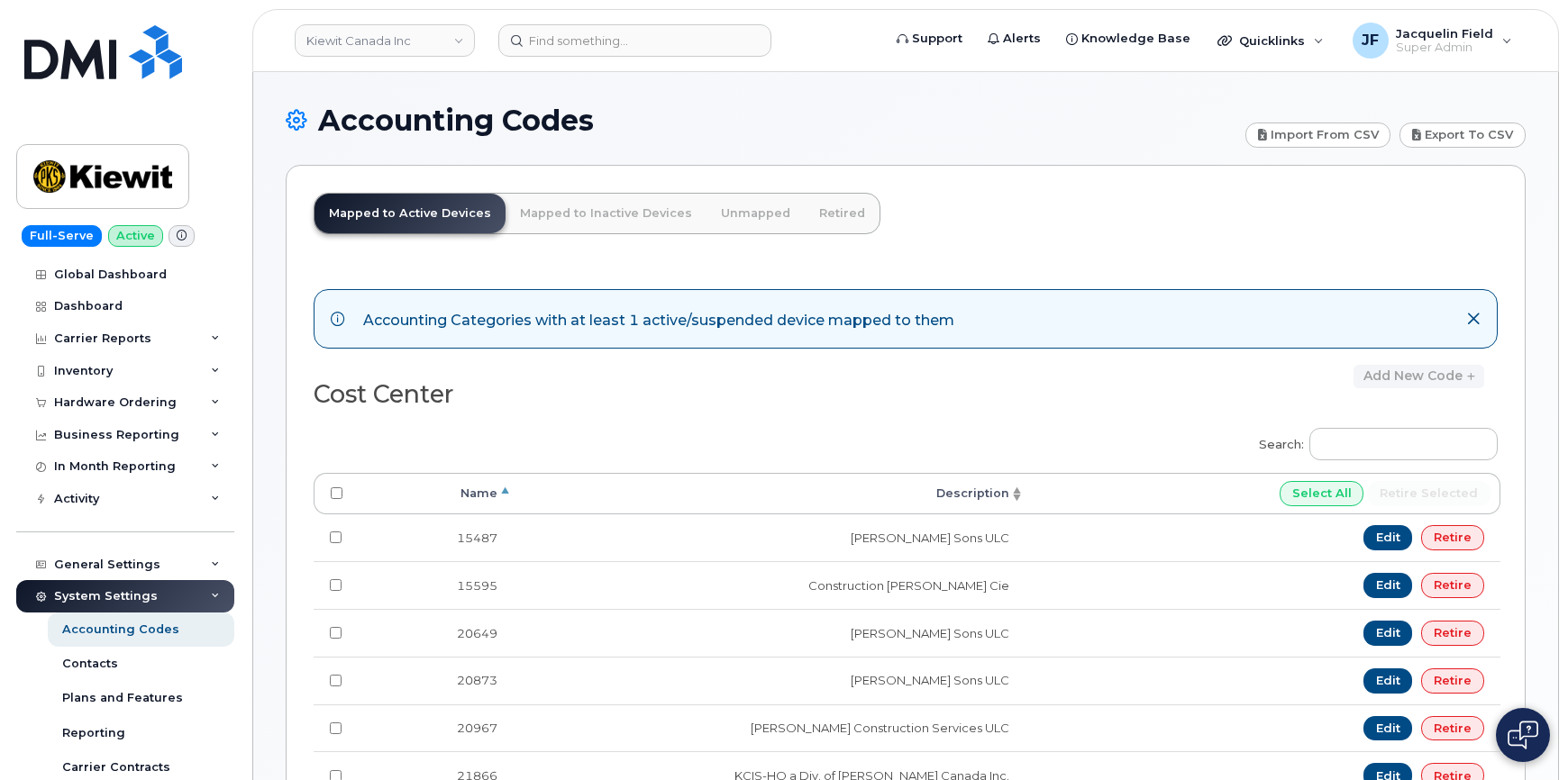 scroll, scrollTop: 0, scrollLeft: 0, axis: both 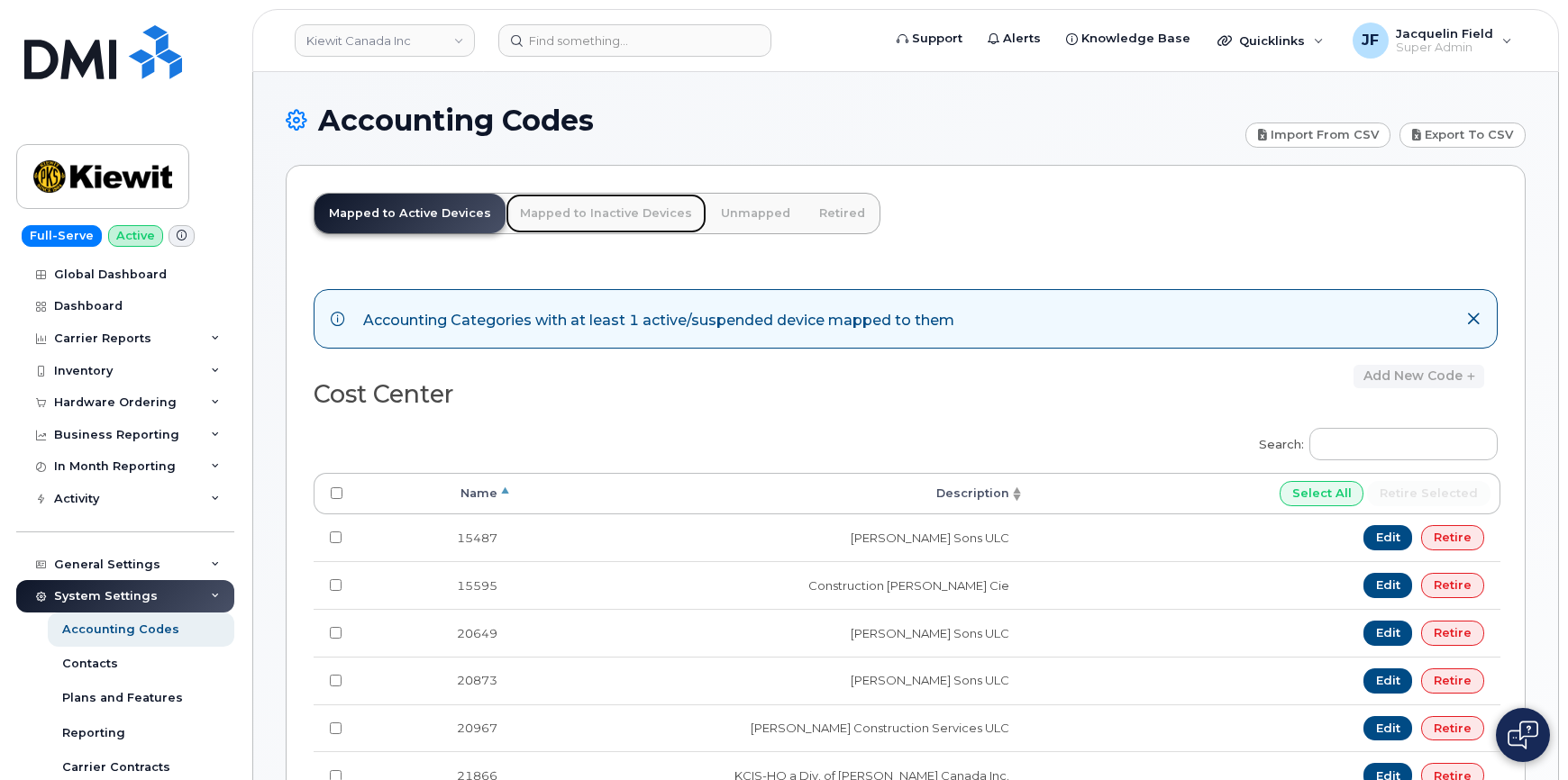 click on "Mapped to Inactive Devices" at bounding box center (606, 213) 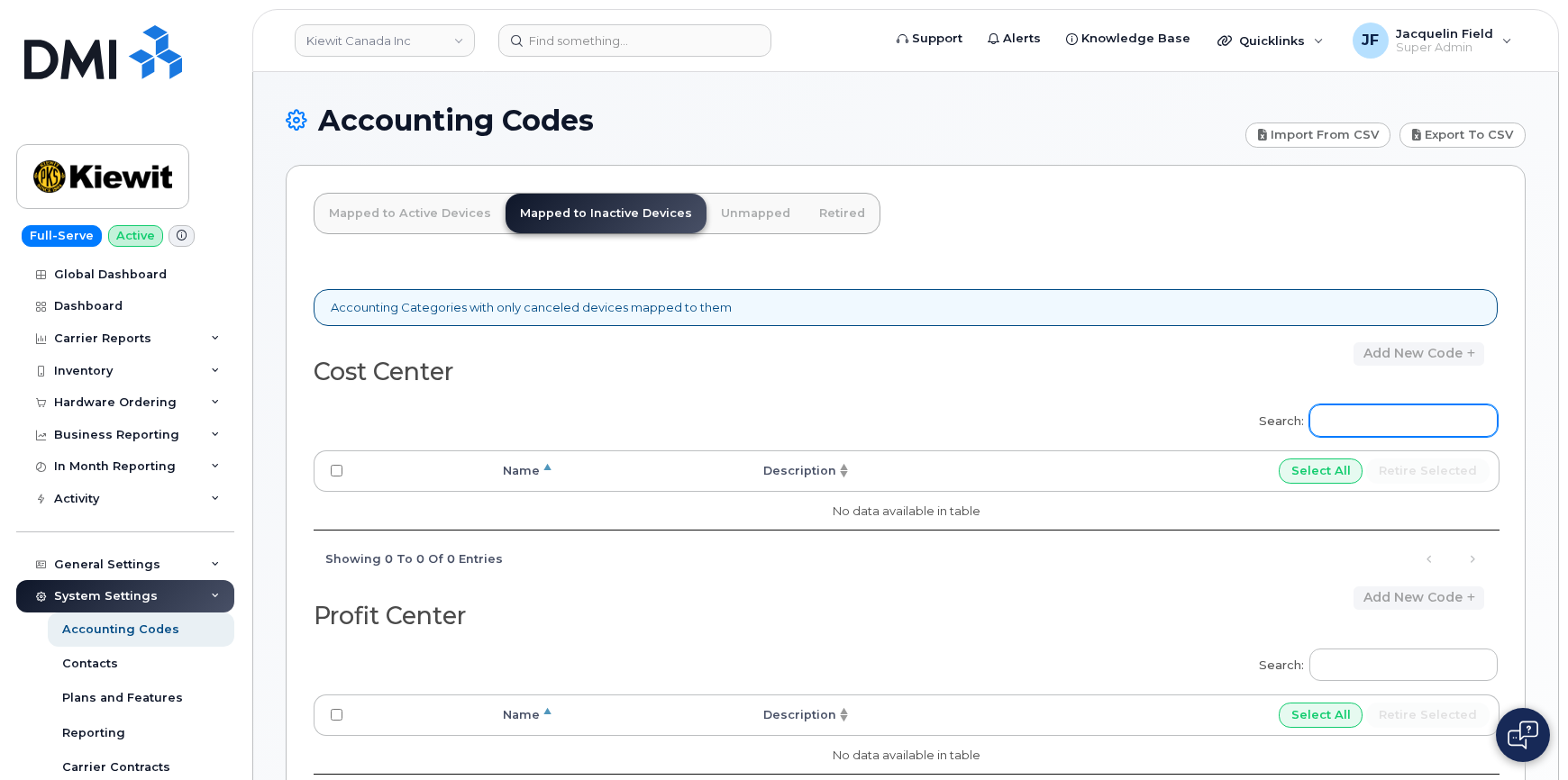 click on "Search:" at bounding box center (1403, 421) 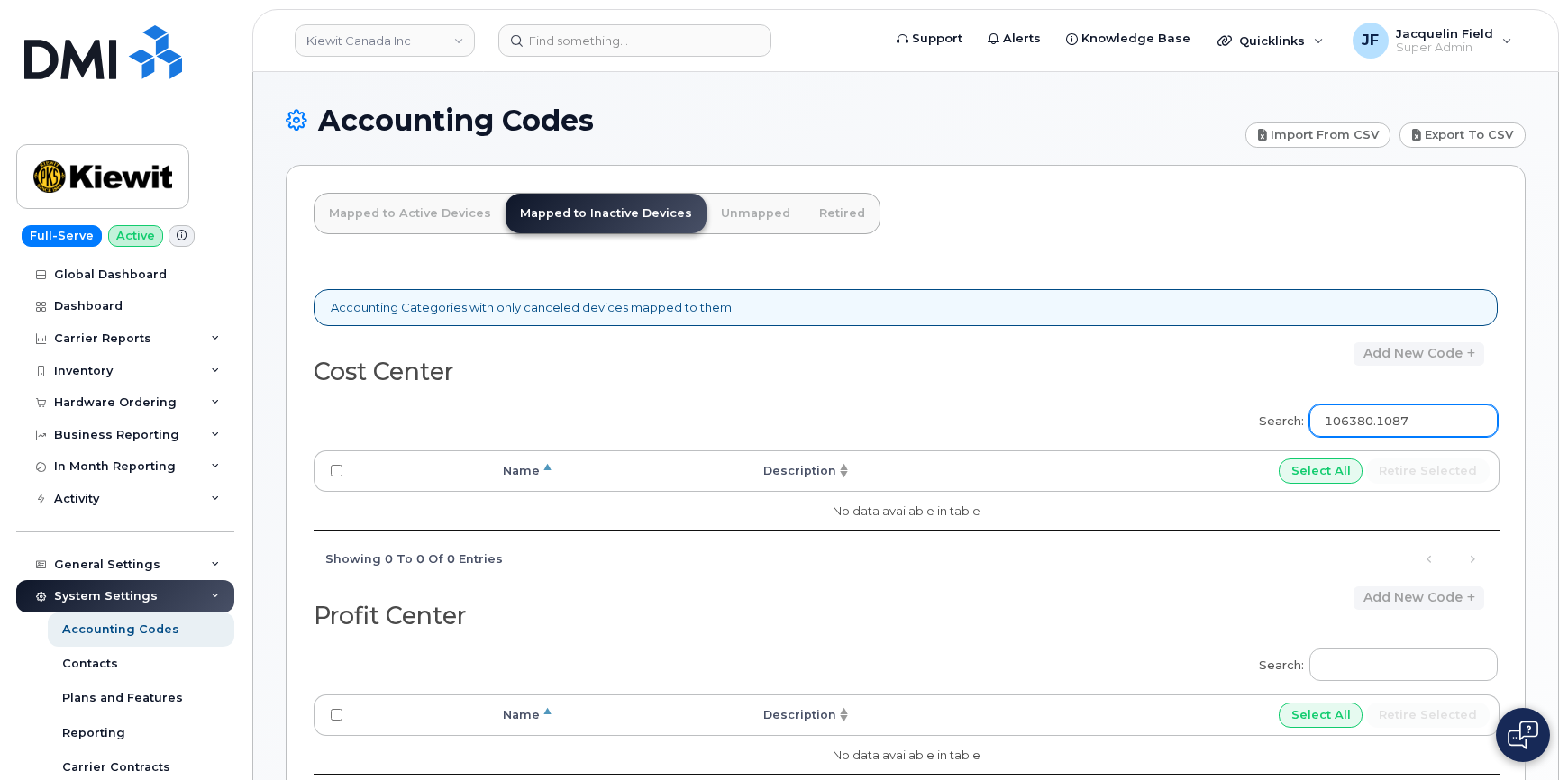 drag, startPoint x: 1386, startPoint y: 422, endPoint x: 1525, endPoint y: 413, distance: 139.29106 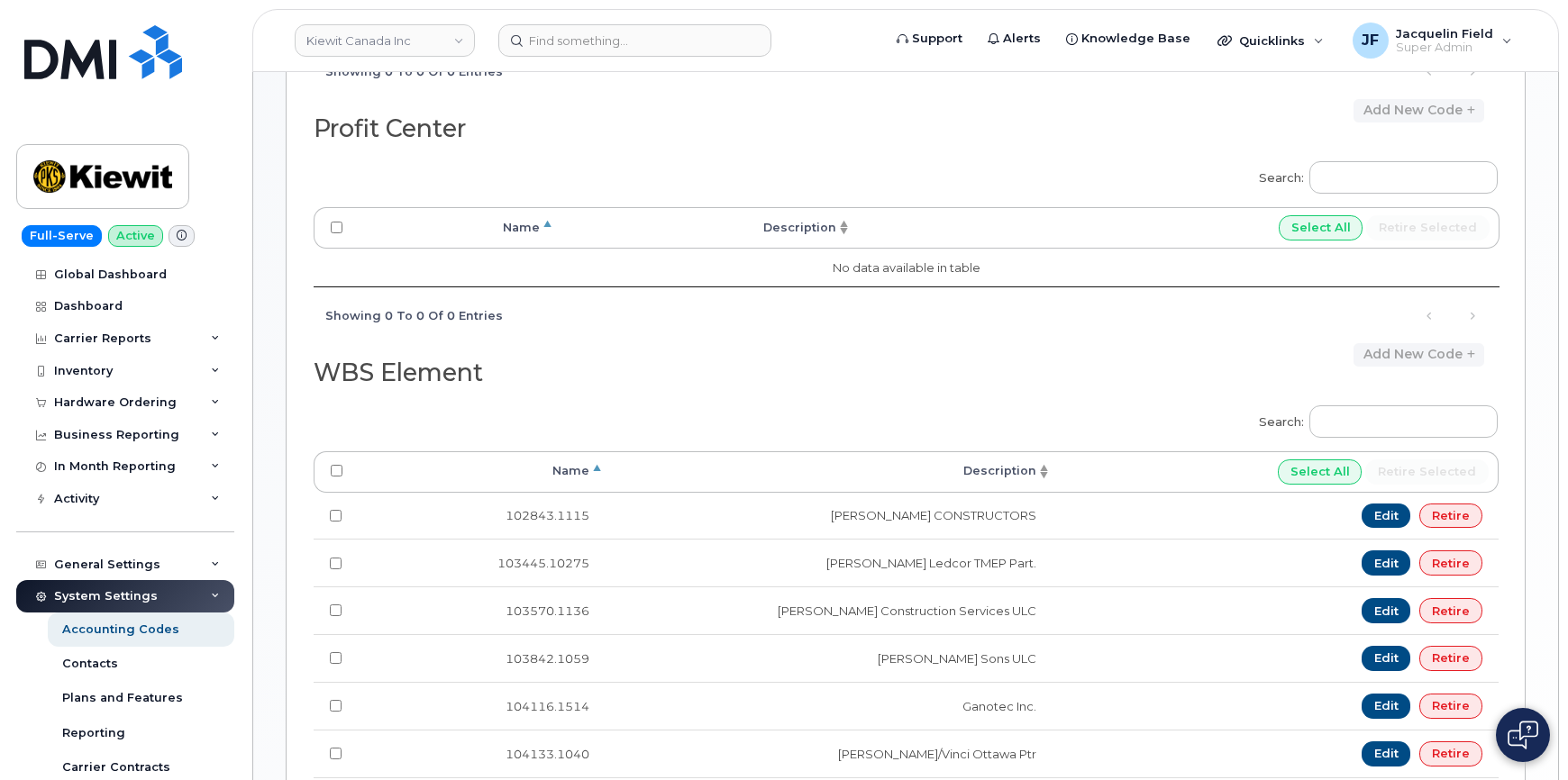 scroll, scrollTop: 491, scrollLeft: 0, axis: vertical 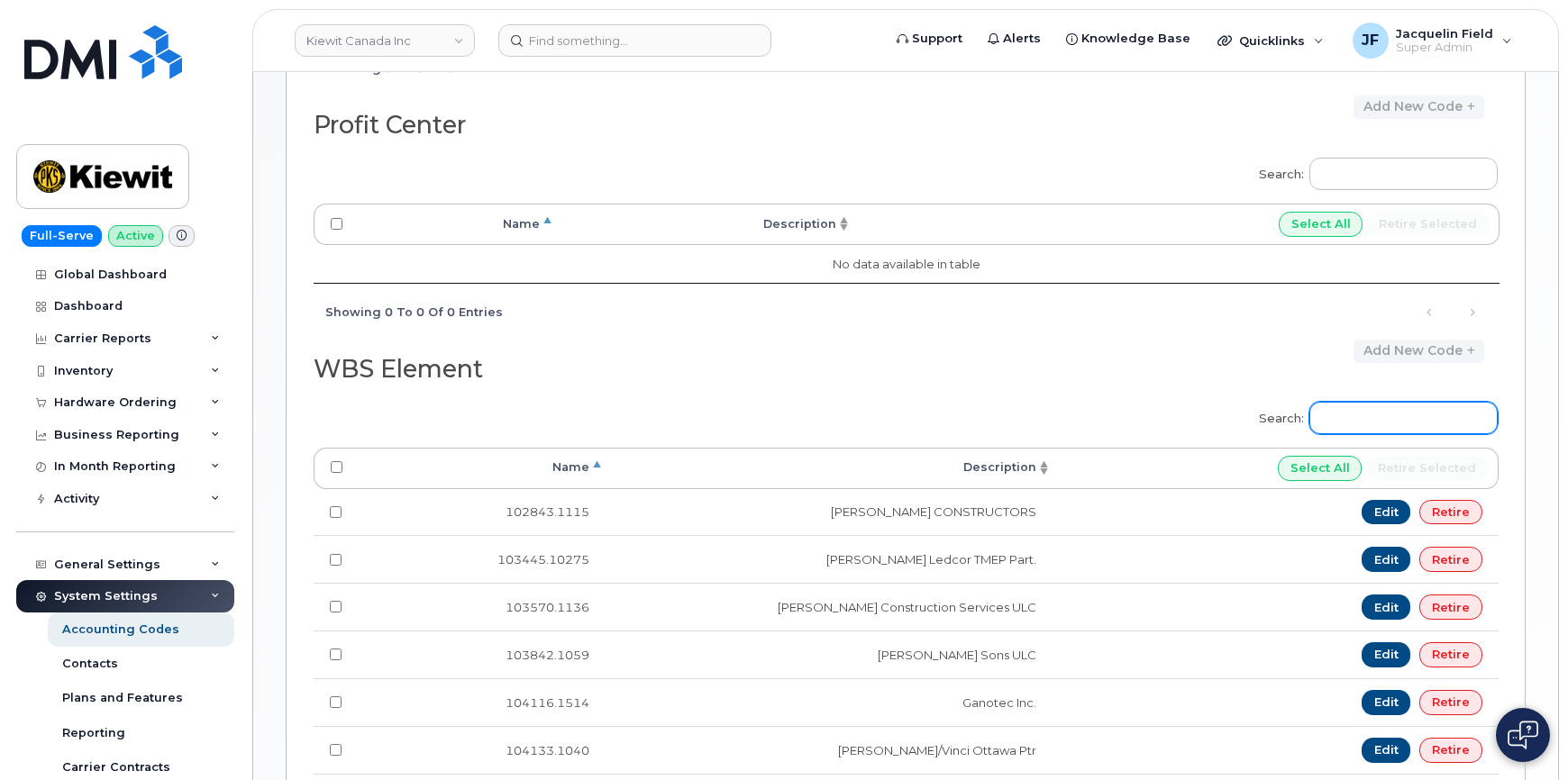click on "Search:" at bounding box center (1403, 418) 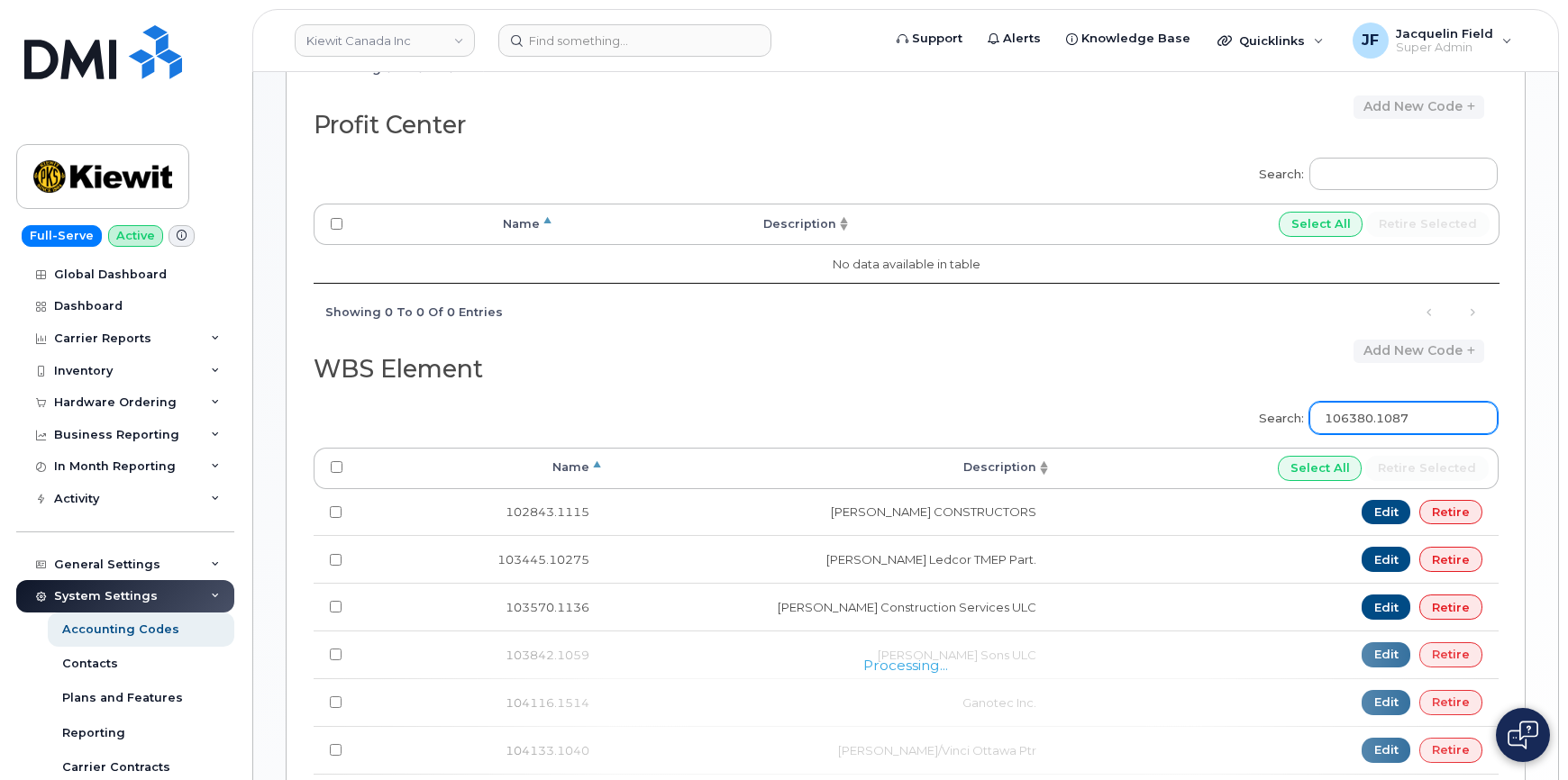 scroll, scrollTop: 411, scrollLeft: 0, axis: vertical 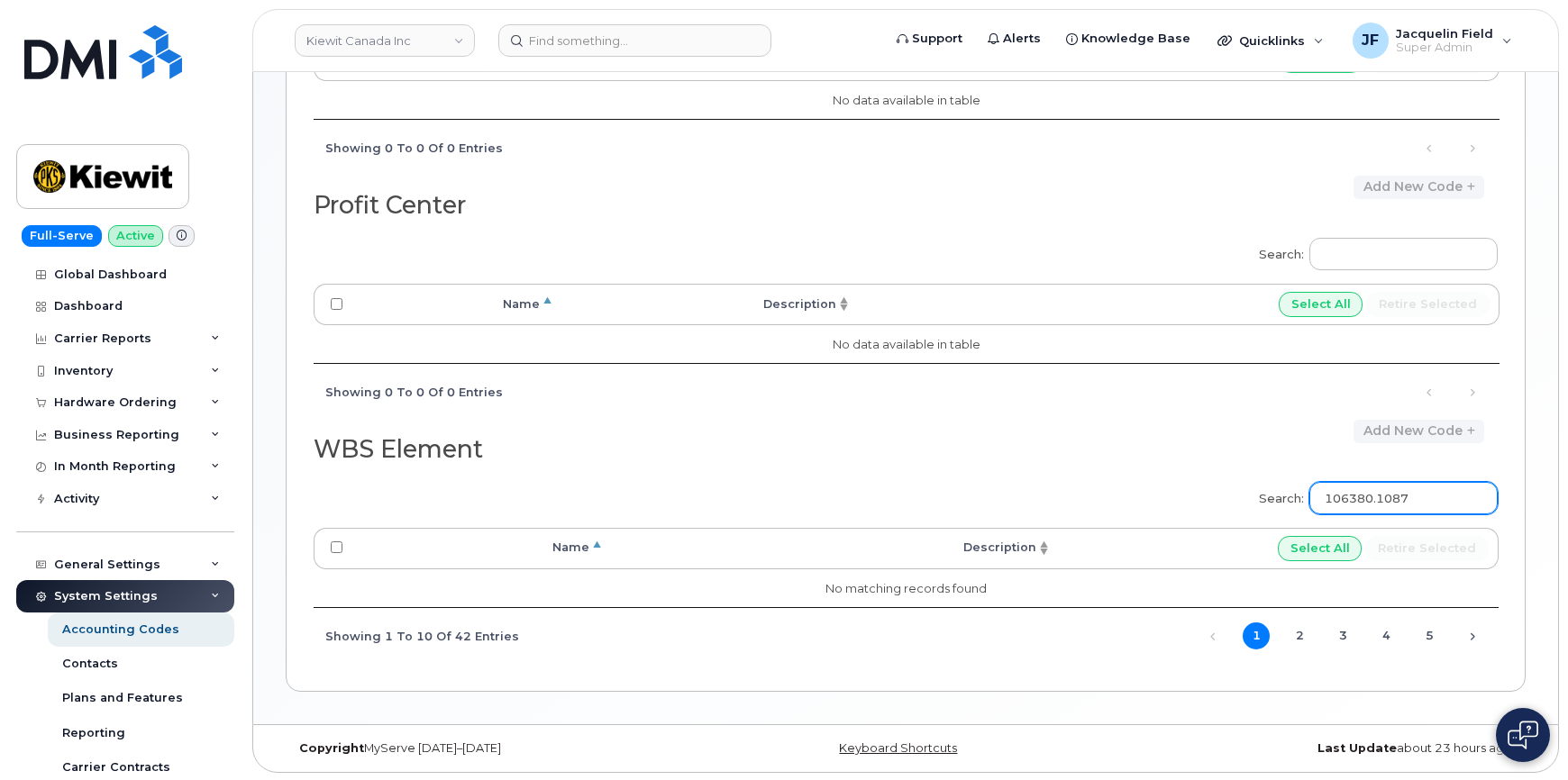 type on "106380.1087" 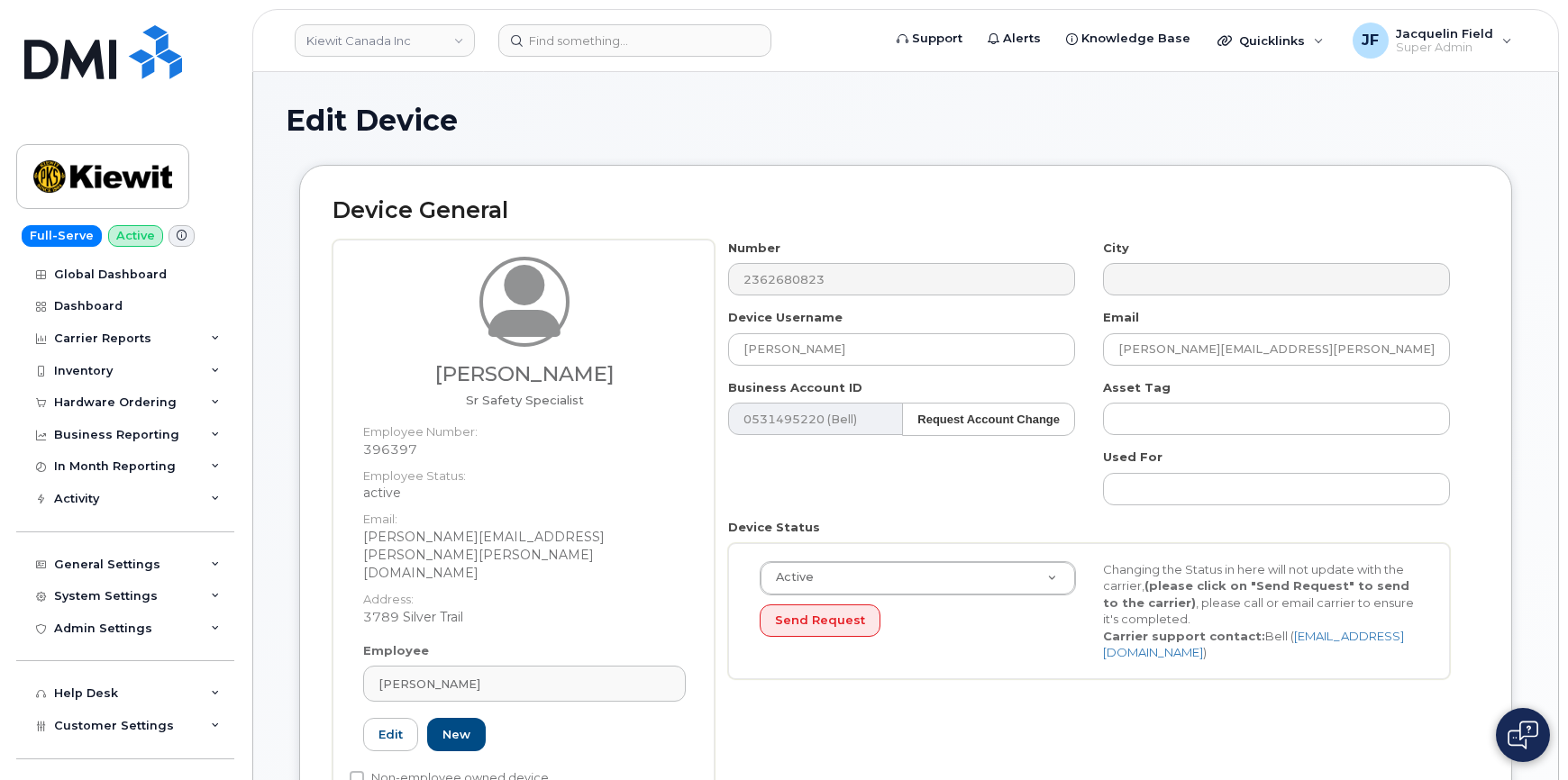 select on "14059" 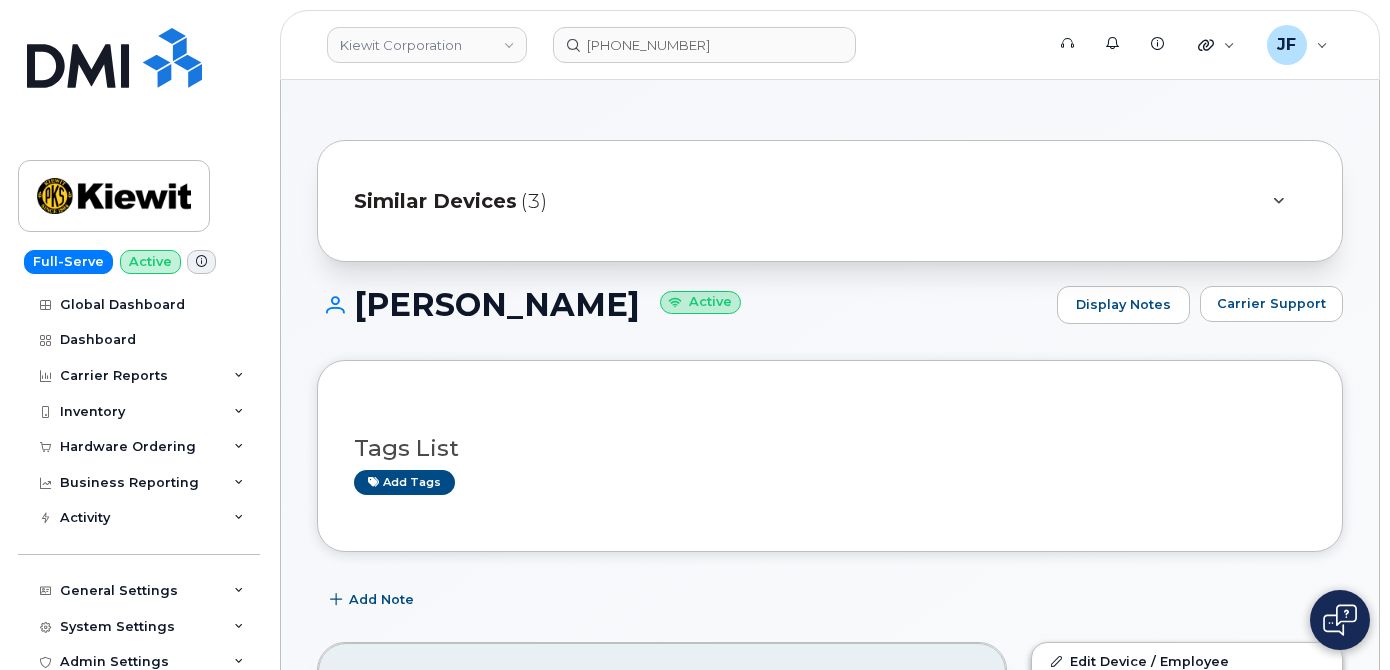 scroll, scrollTop: 545, scrollLeft: 0, axis: vertical 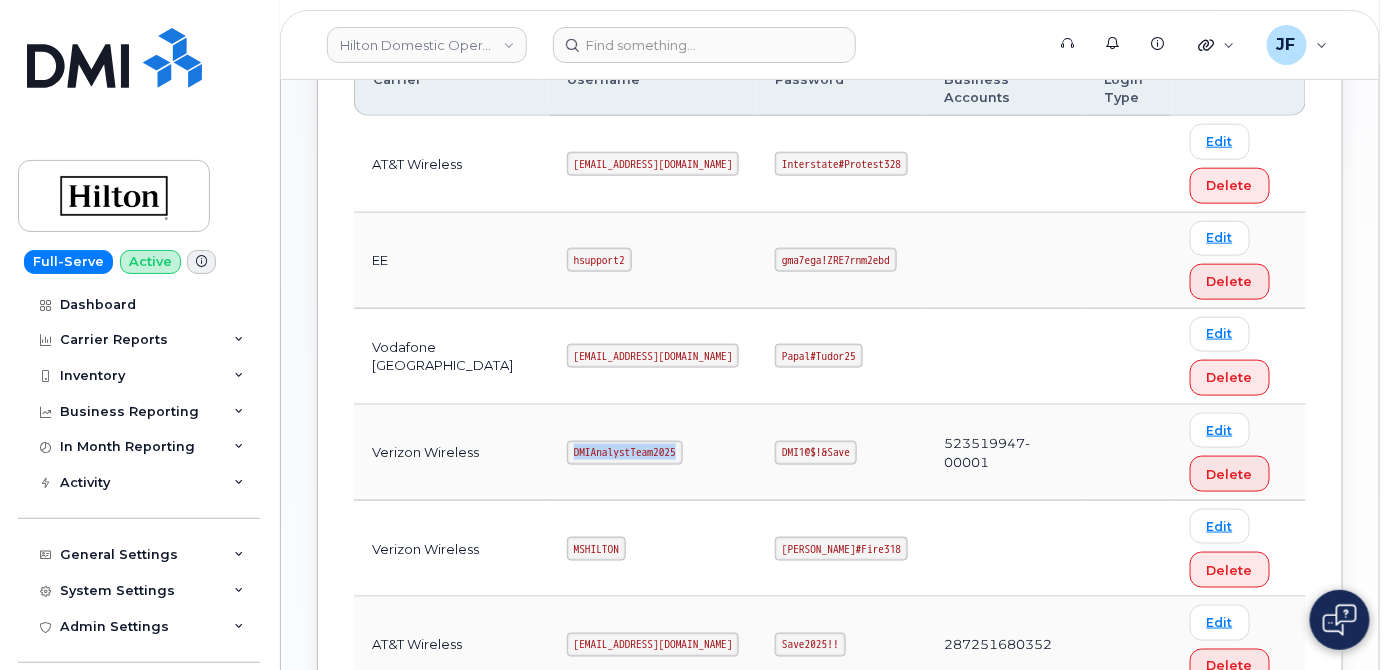 drag, startPoint x: 520, startPoint y: 384, endPoint x: 727, endPoint y: 399, distance: 207.54277 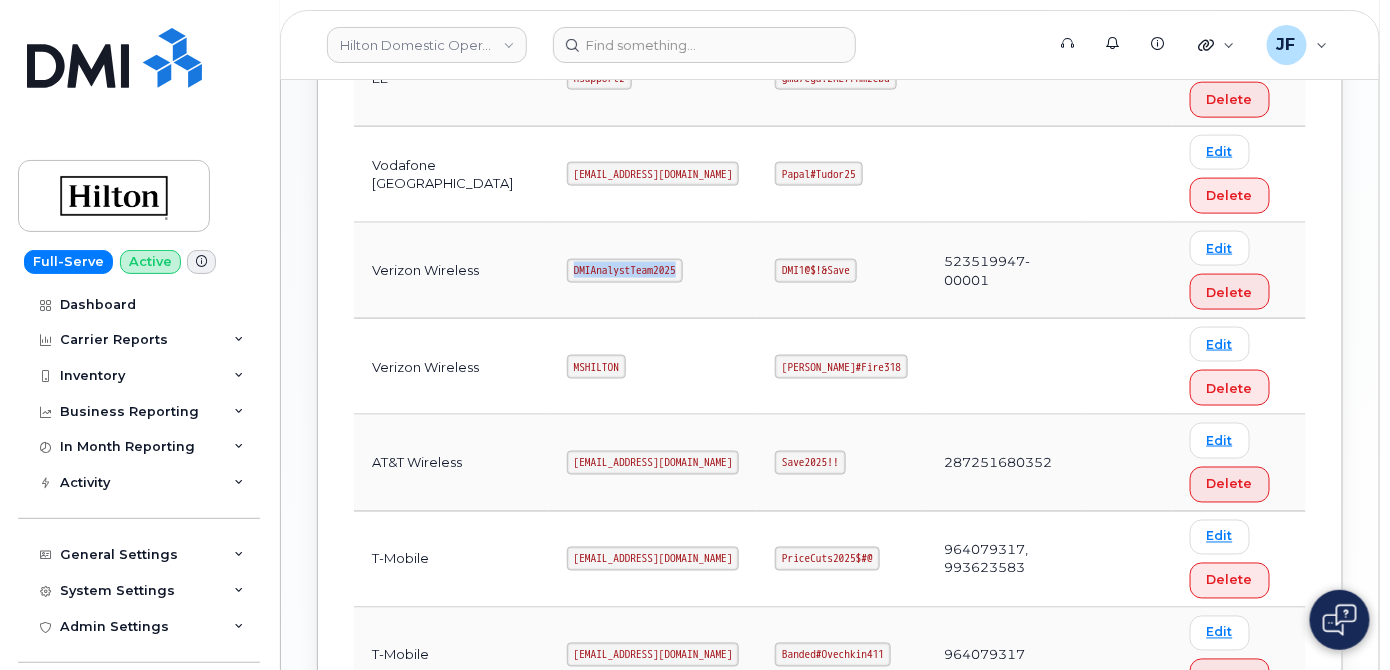 scroll, scrollTop: 909, scrollLeft: 0, axis: vertical 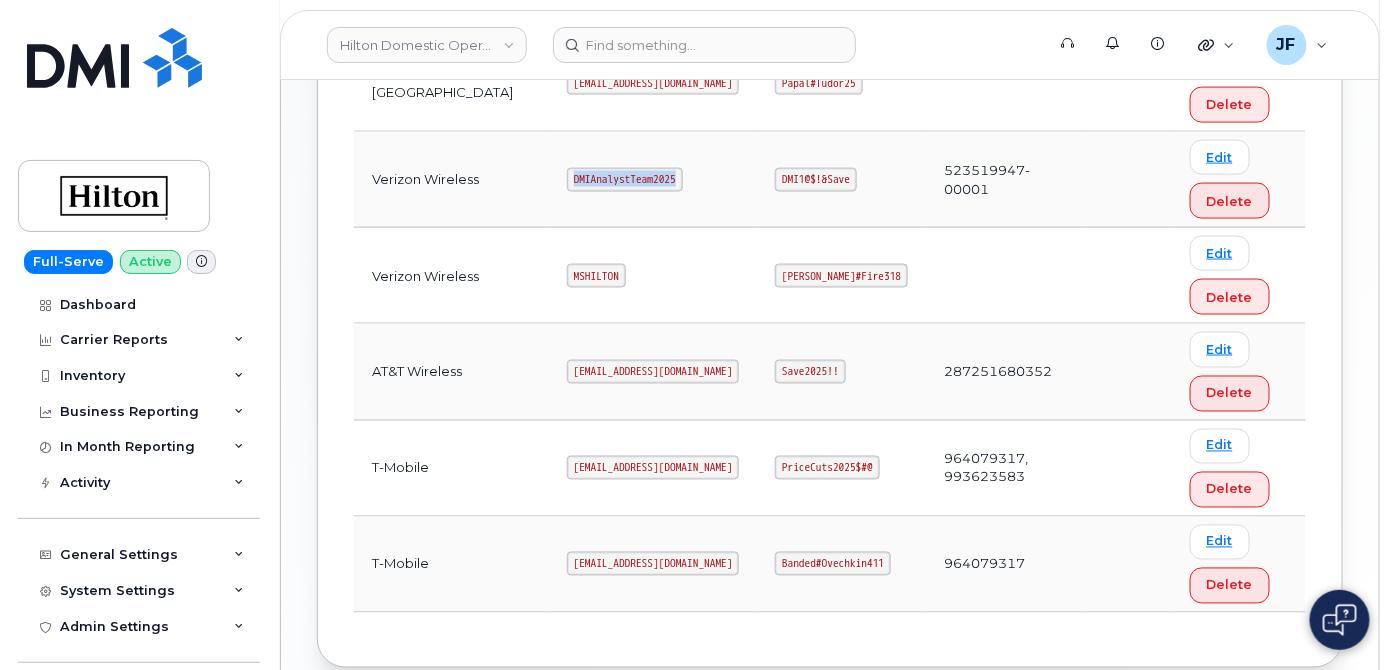 copy on "DMIAnalystTeam2025" 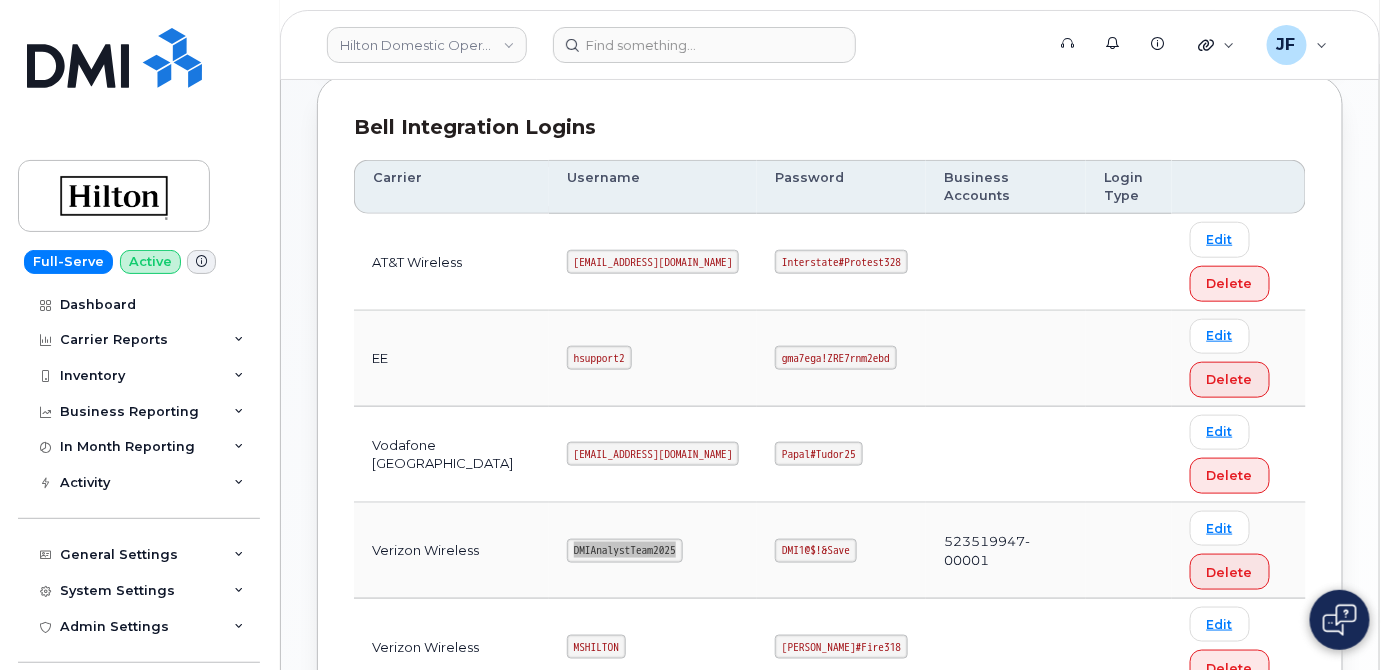 scroll, scrollTop: 545, scrollLeft: 0, axis: vertical 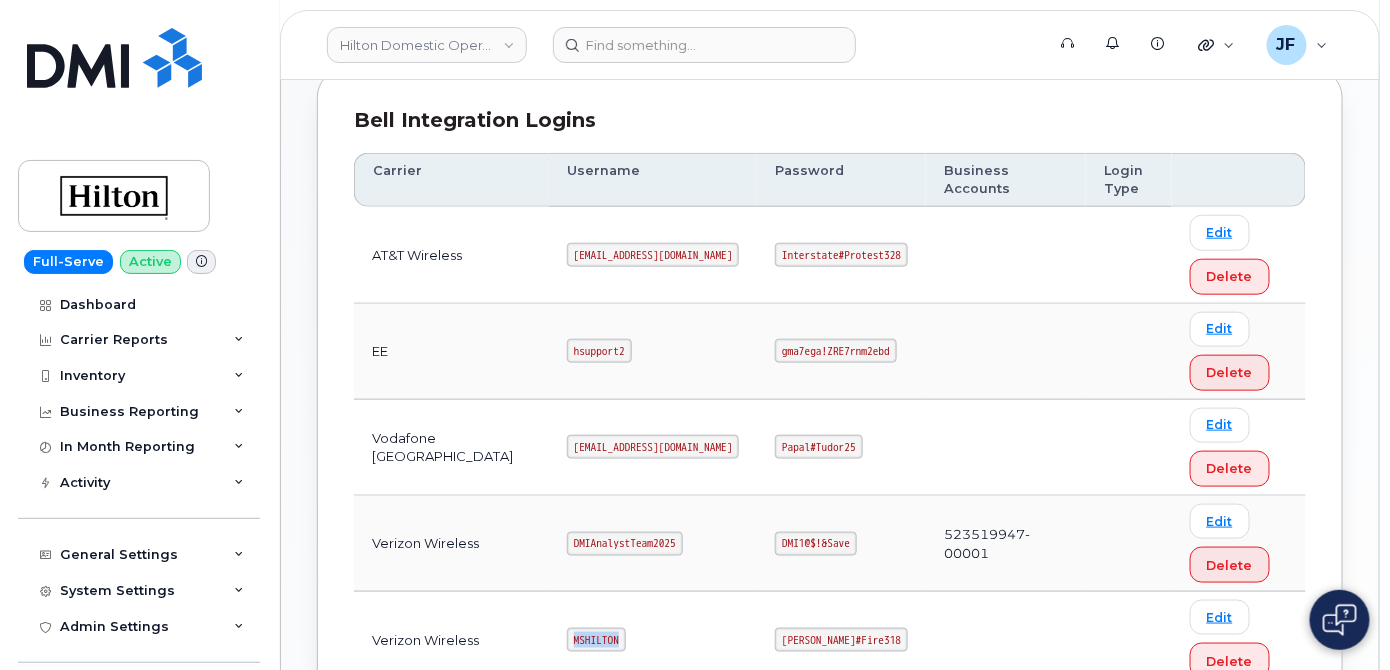 click on "MSHILTON" at bounding box center (653, 640) 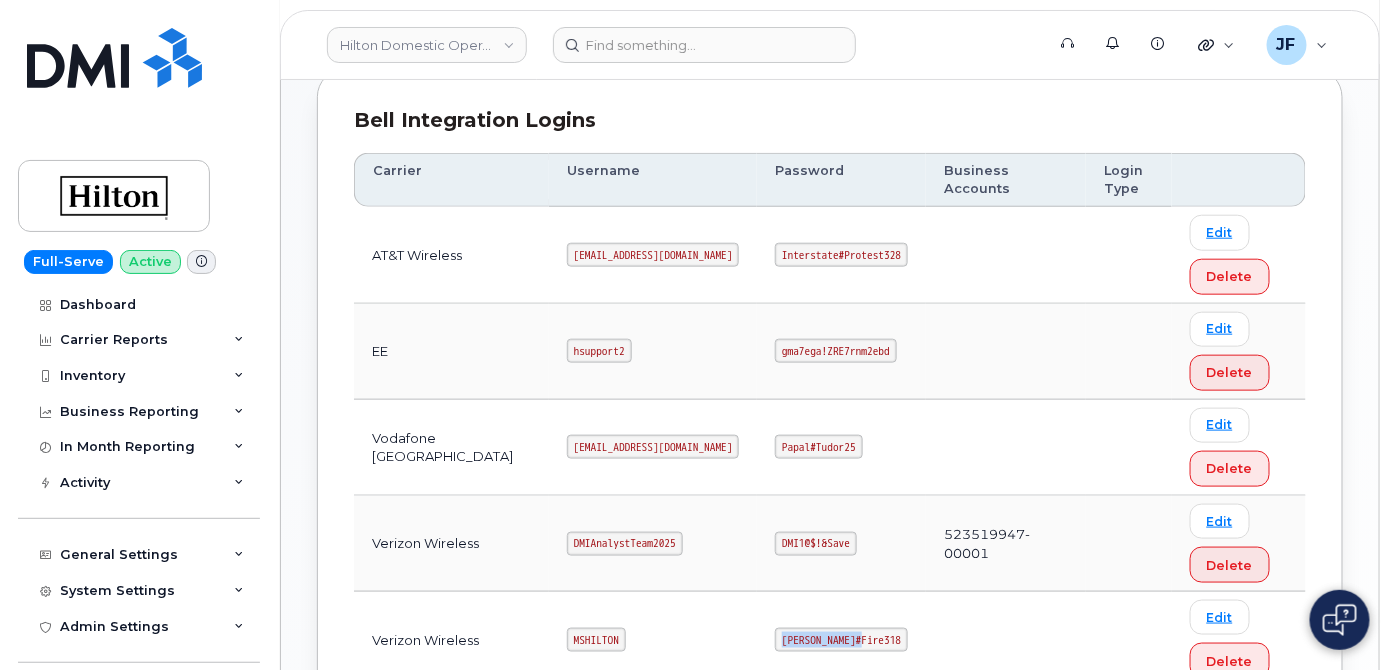 drag, startPoint x: 755, startPoint y: 571, endPoint x: 852, endPoint y: 576, distance: 97.128784 